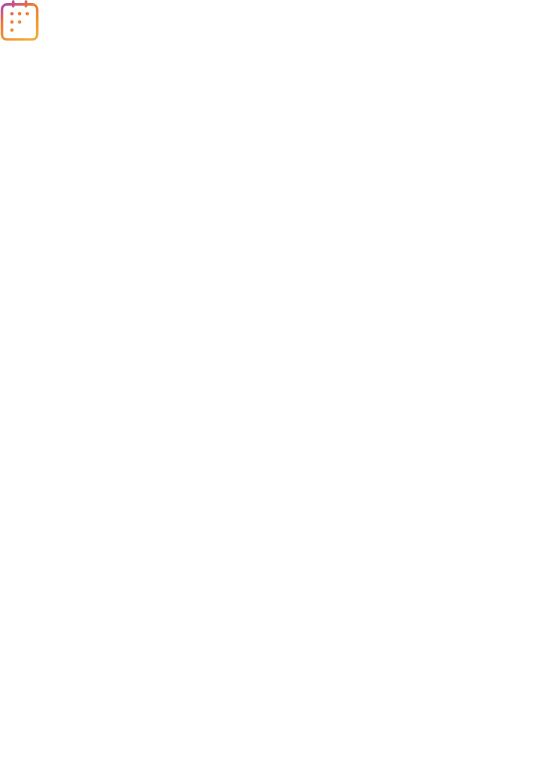 scroll, scrollTop: 0, scrollLeft: 0, axis: both 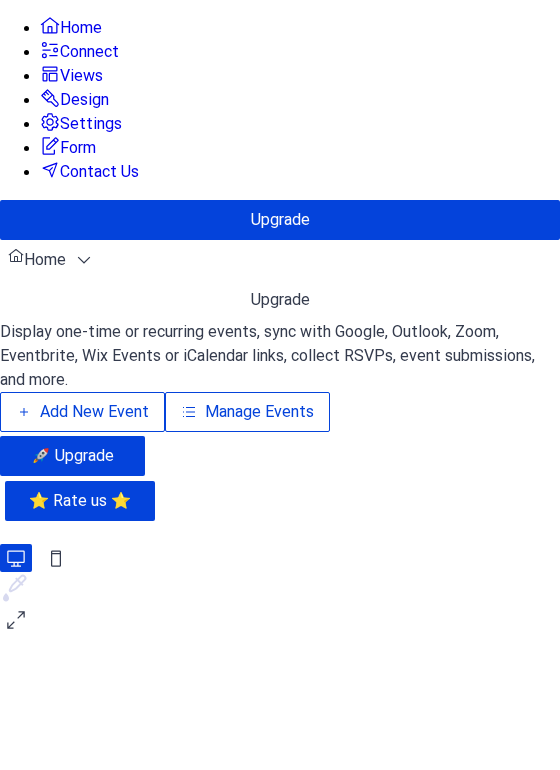 click on "Add New Event" at bounding box center (94, 412) 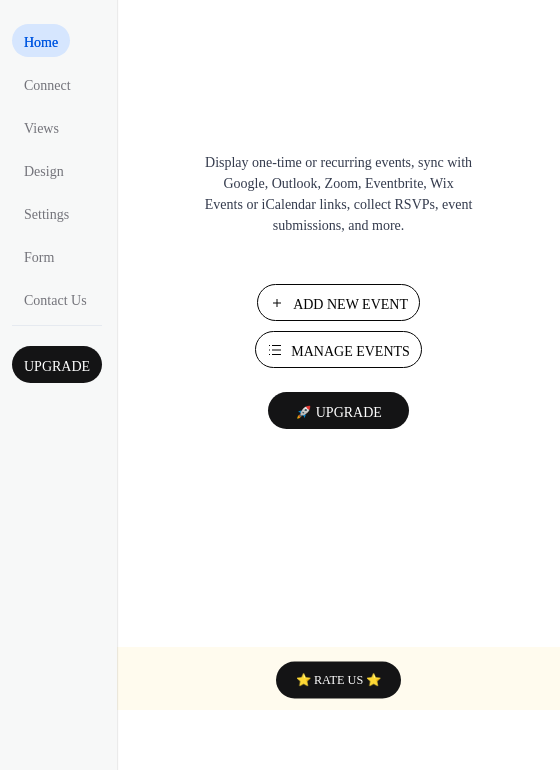 click on "Manage Events" at bounding box center (350, 351) 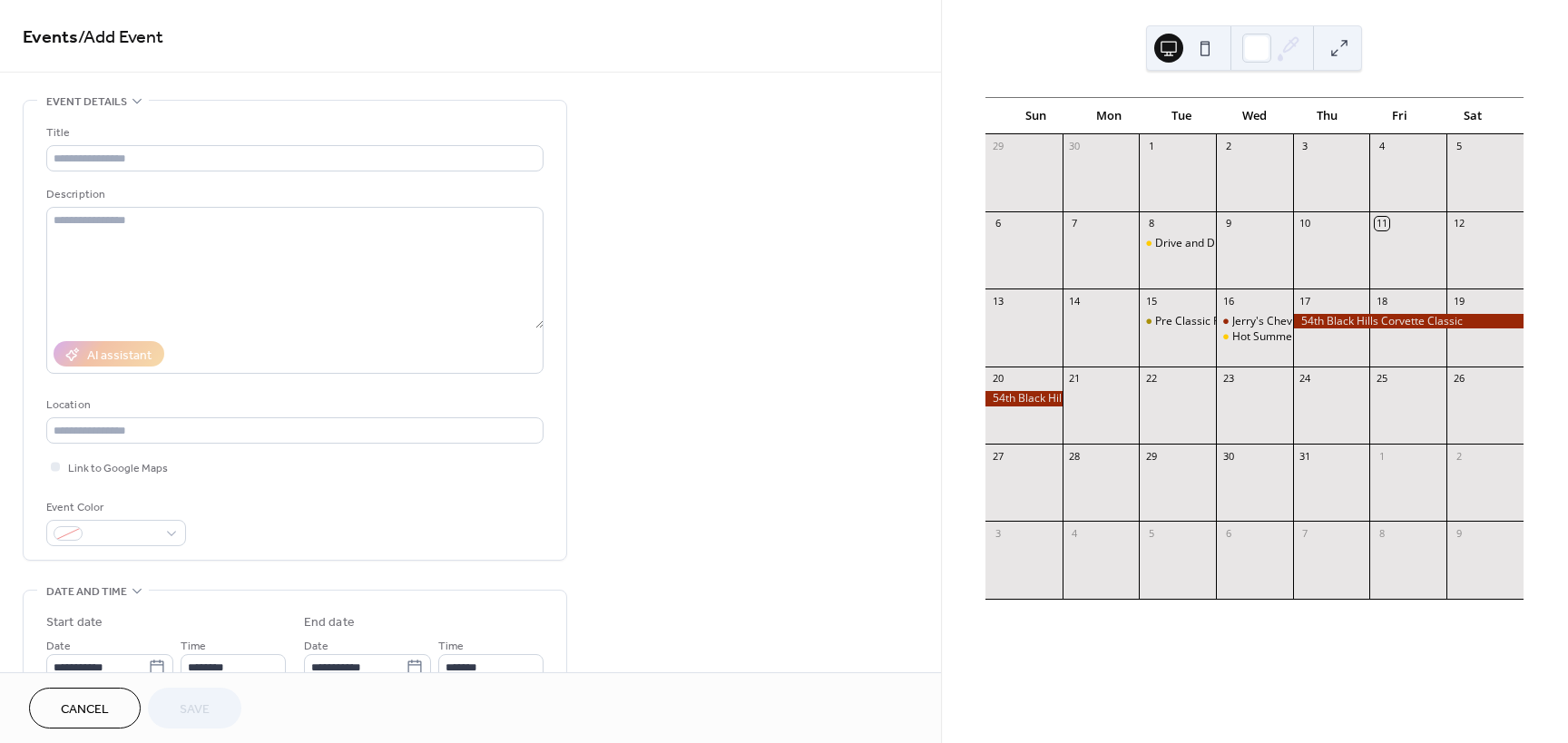 scroll, scrollTop: 0, scrollLeft: 0, axis: both 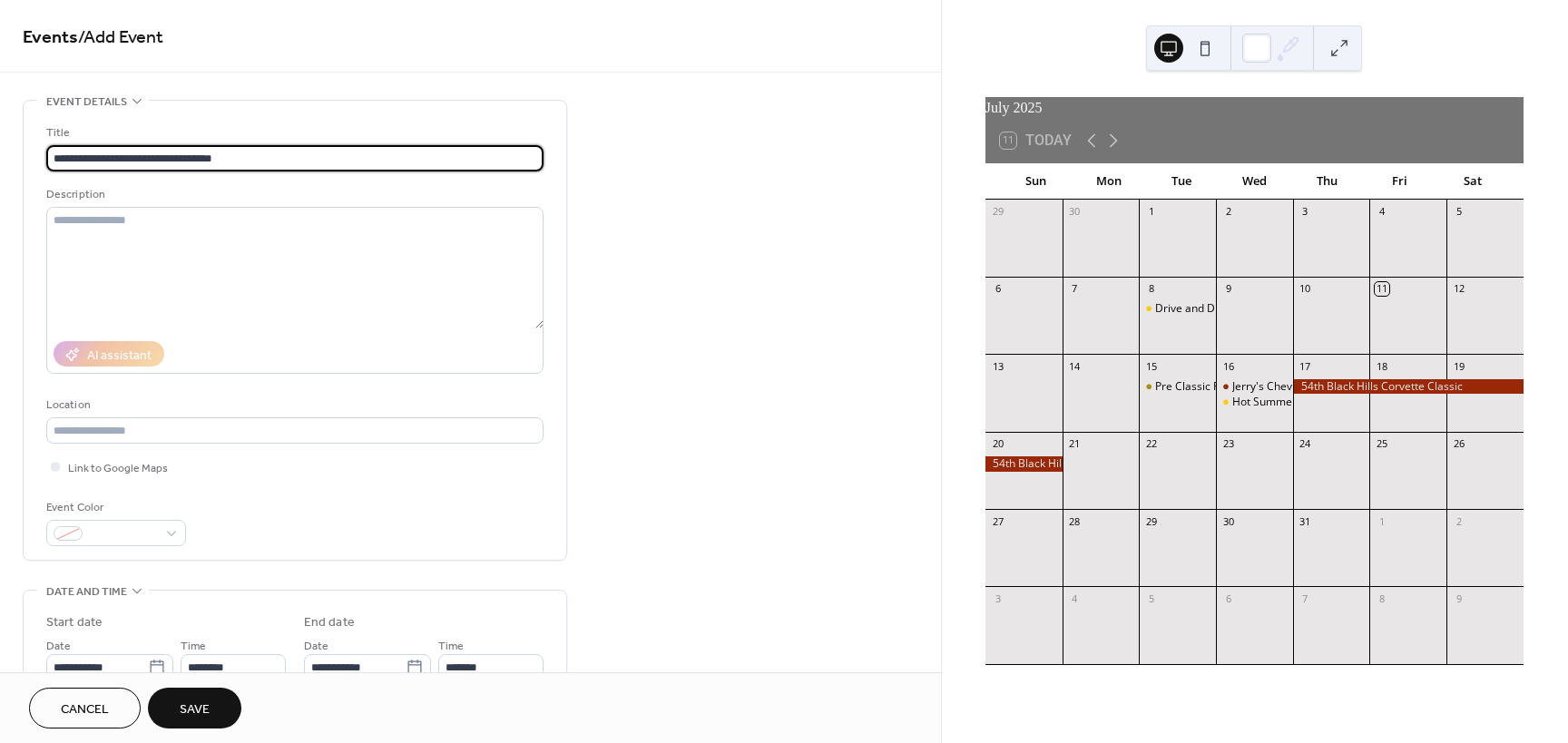 type on "**********" 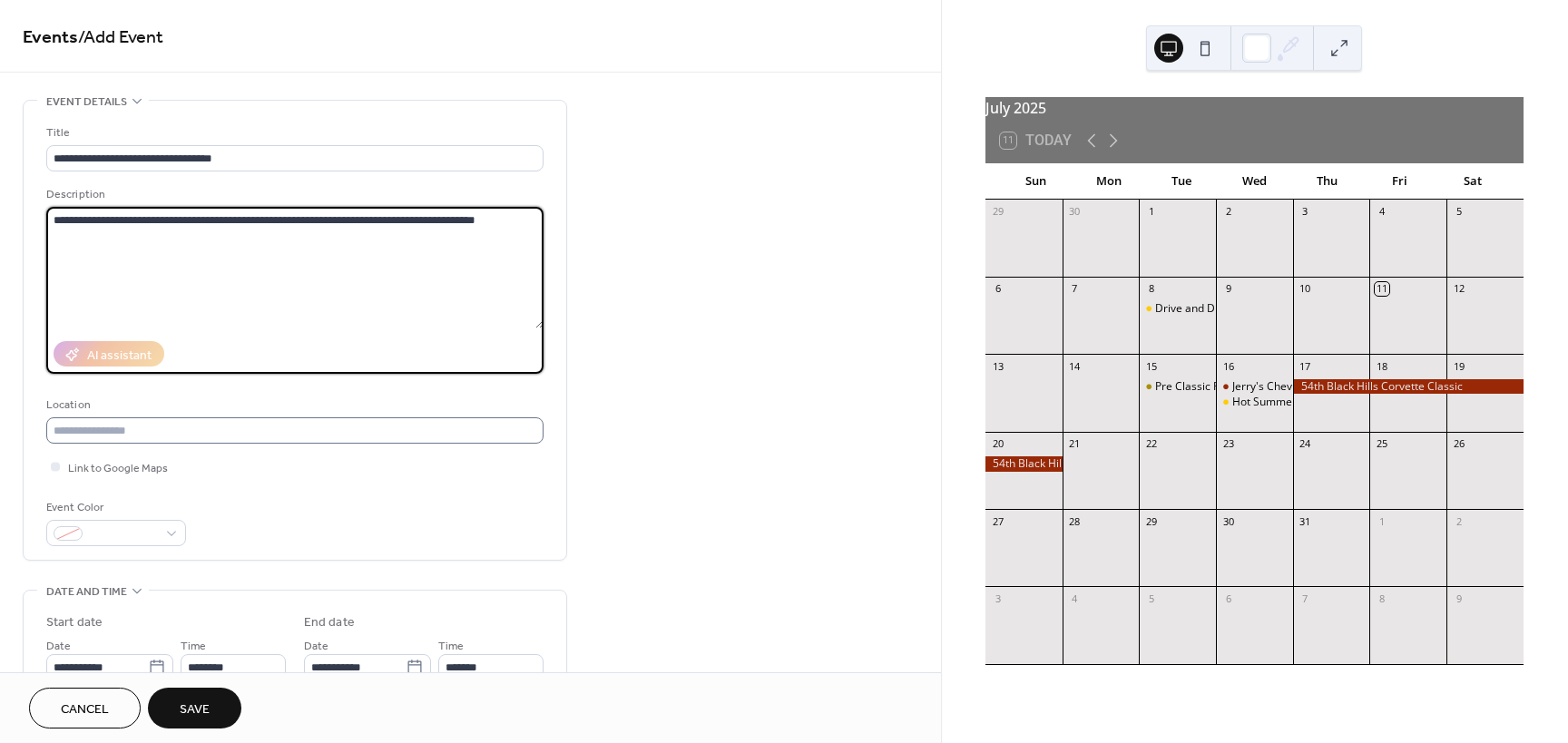 type on "**********" 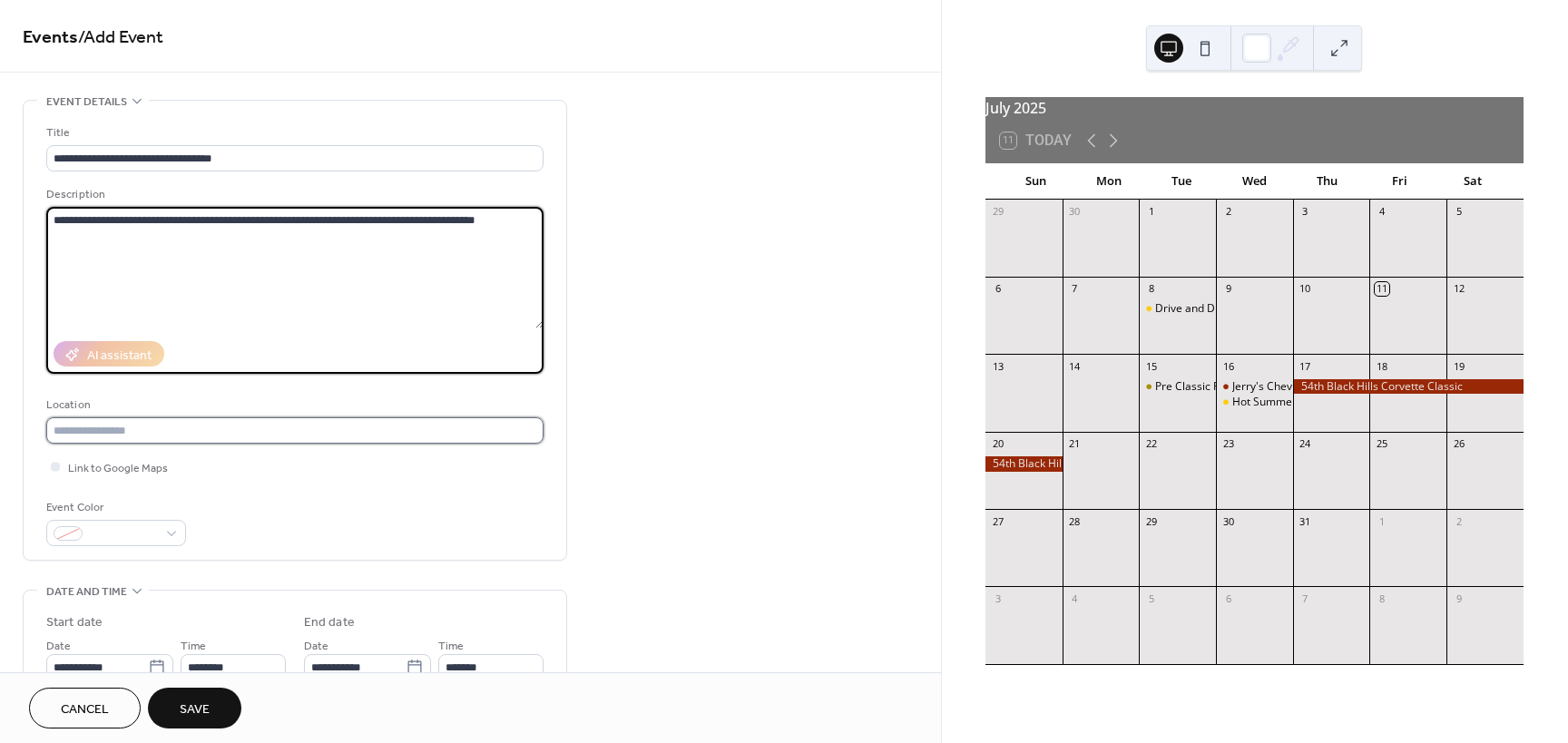 click at bounding box center [295, 430] 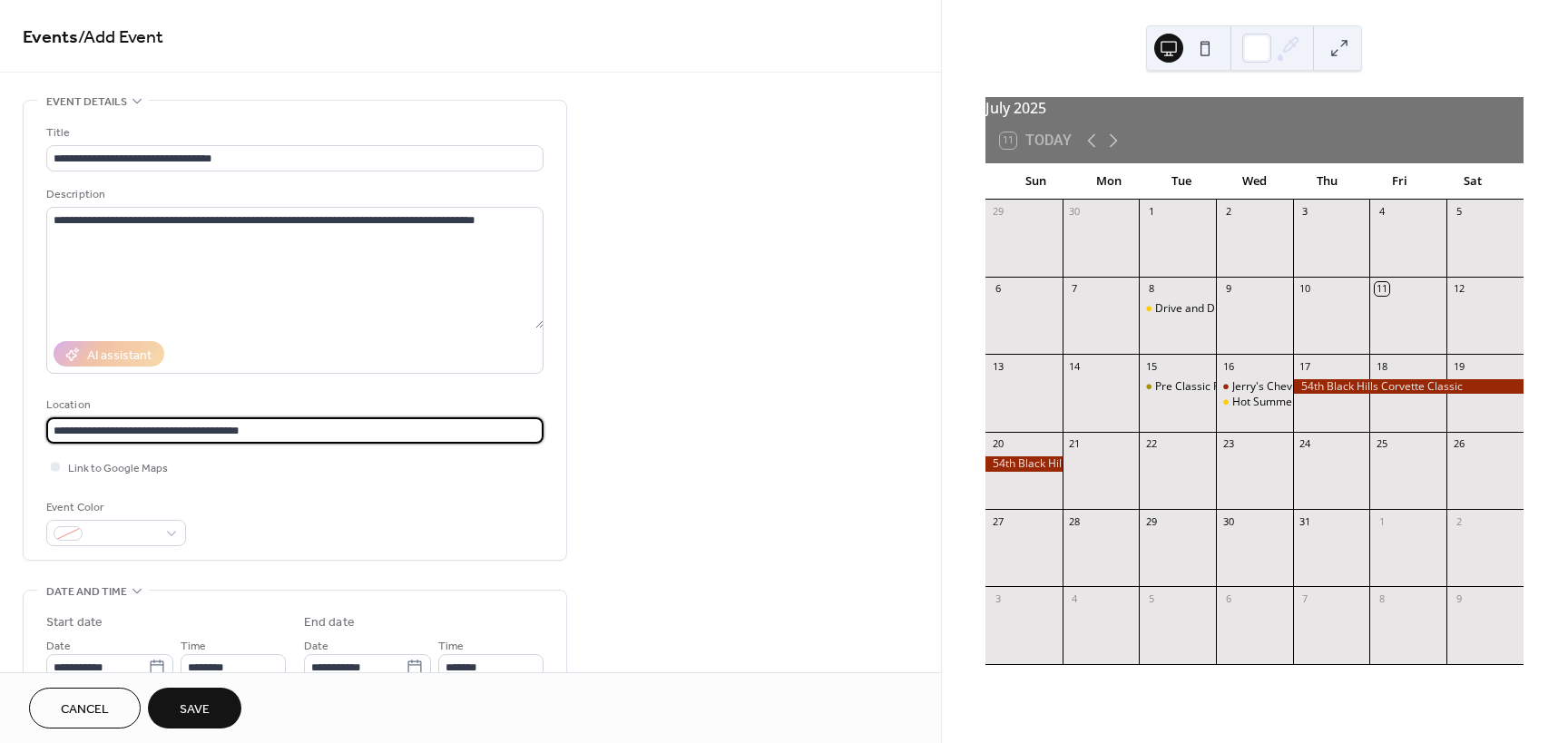 type on "**********" 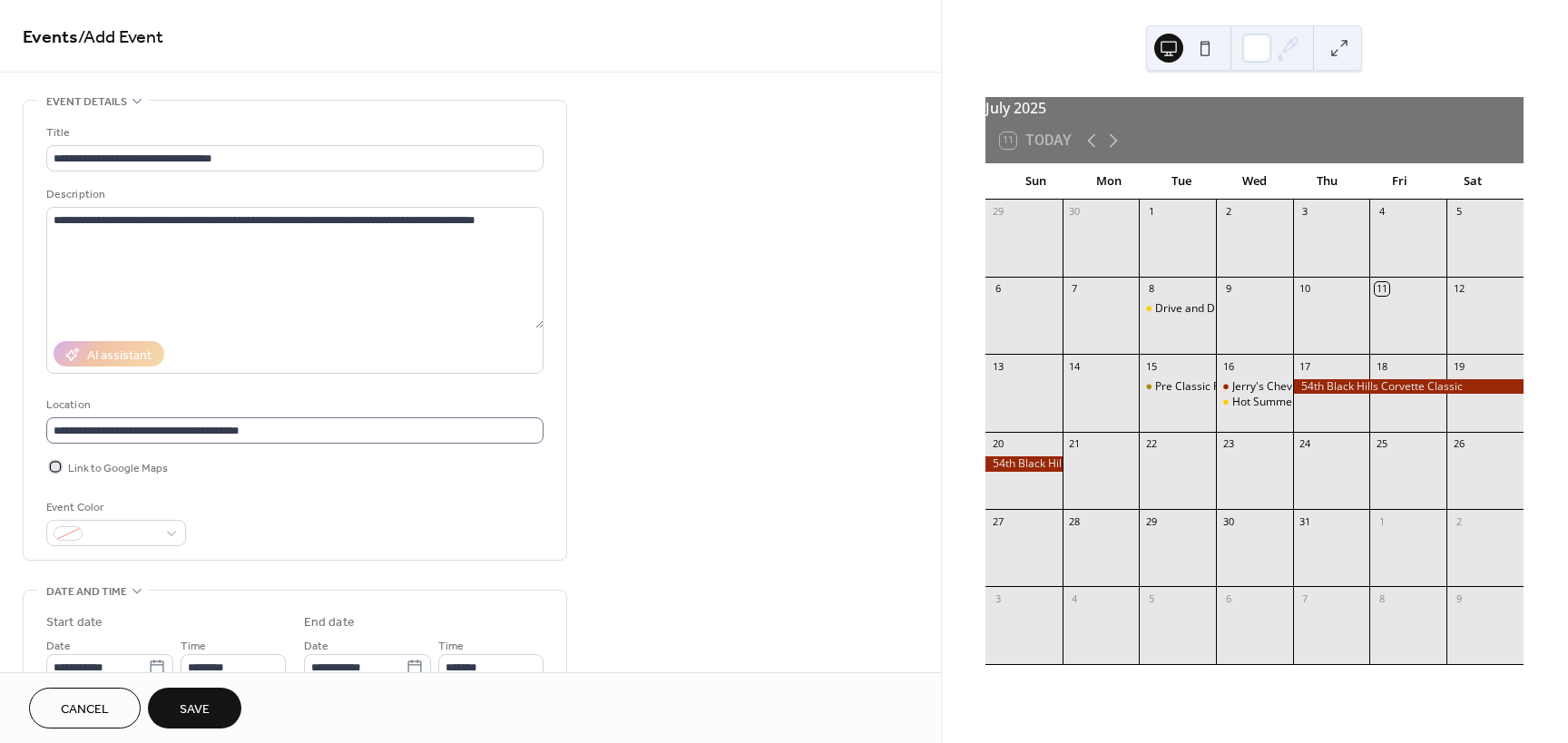 scroll, scrollTop: 588, scrollLeft: 0, axis: vertical 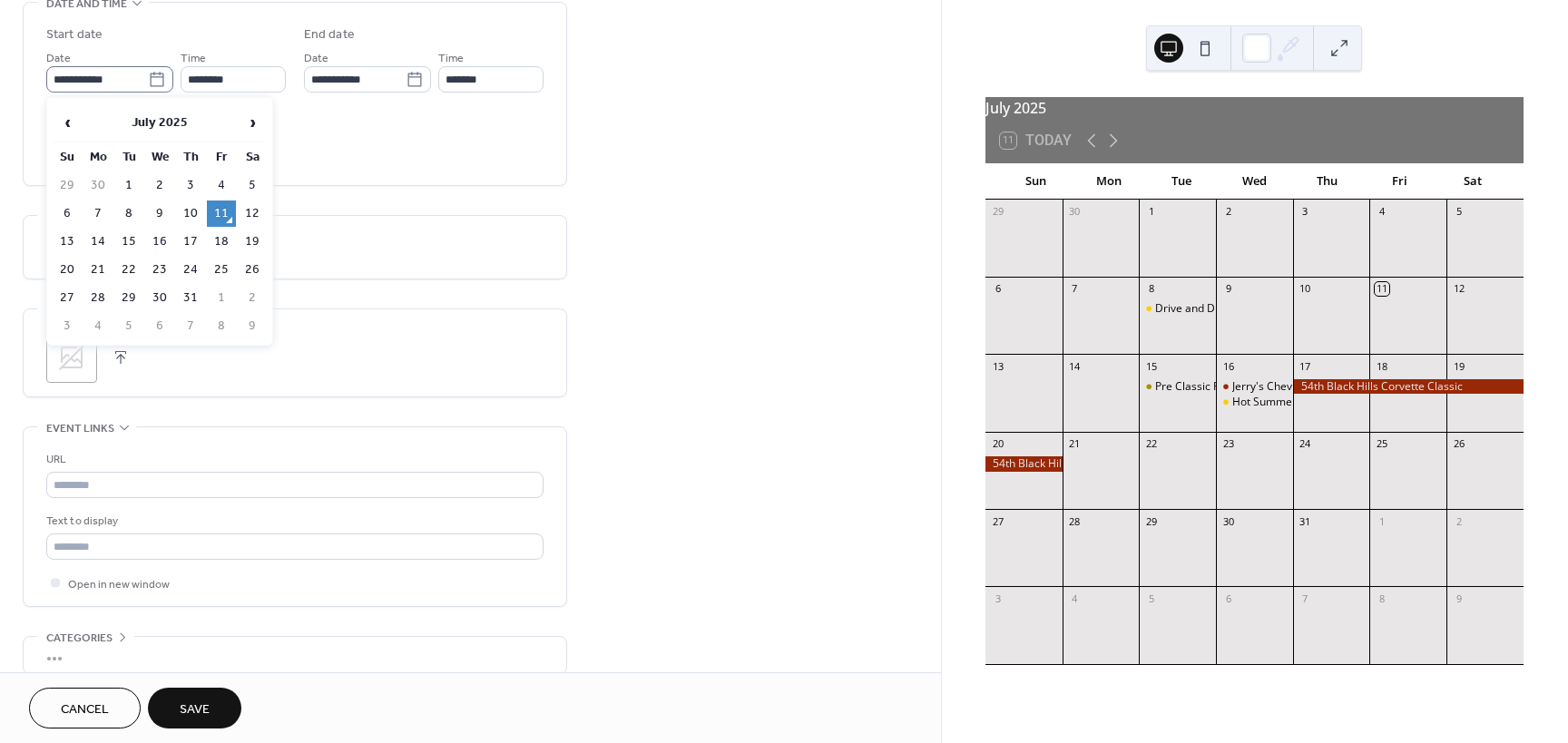 click 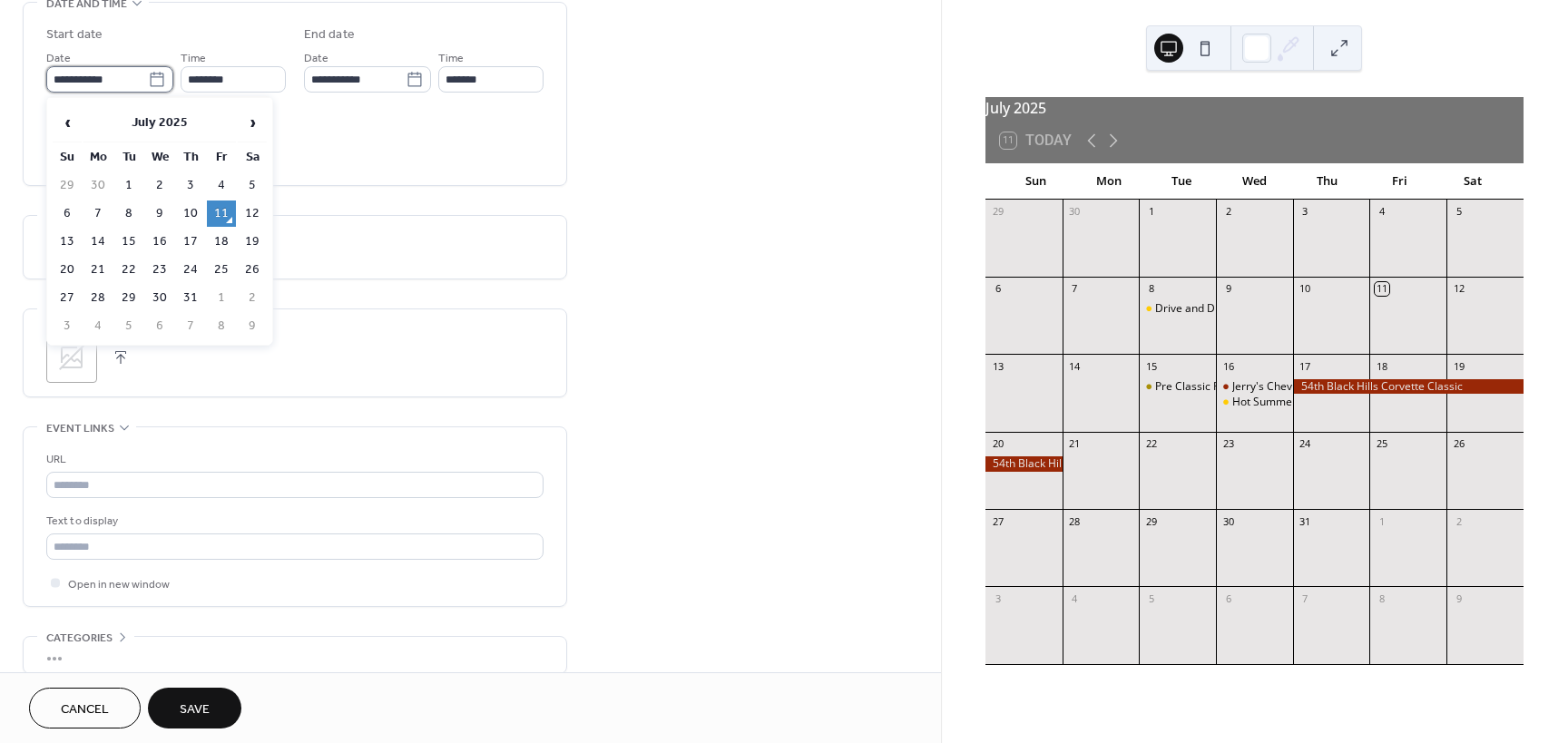 click on "**********" at bounding box center (97, 79) 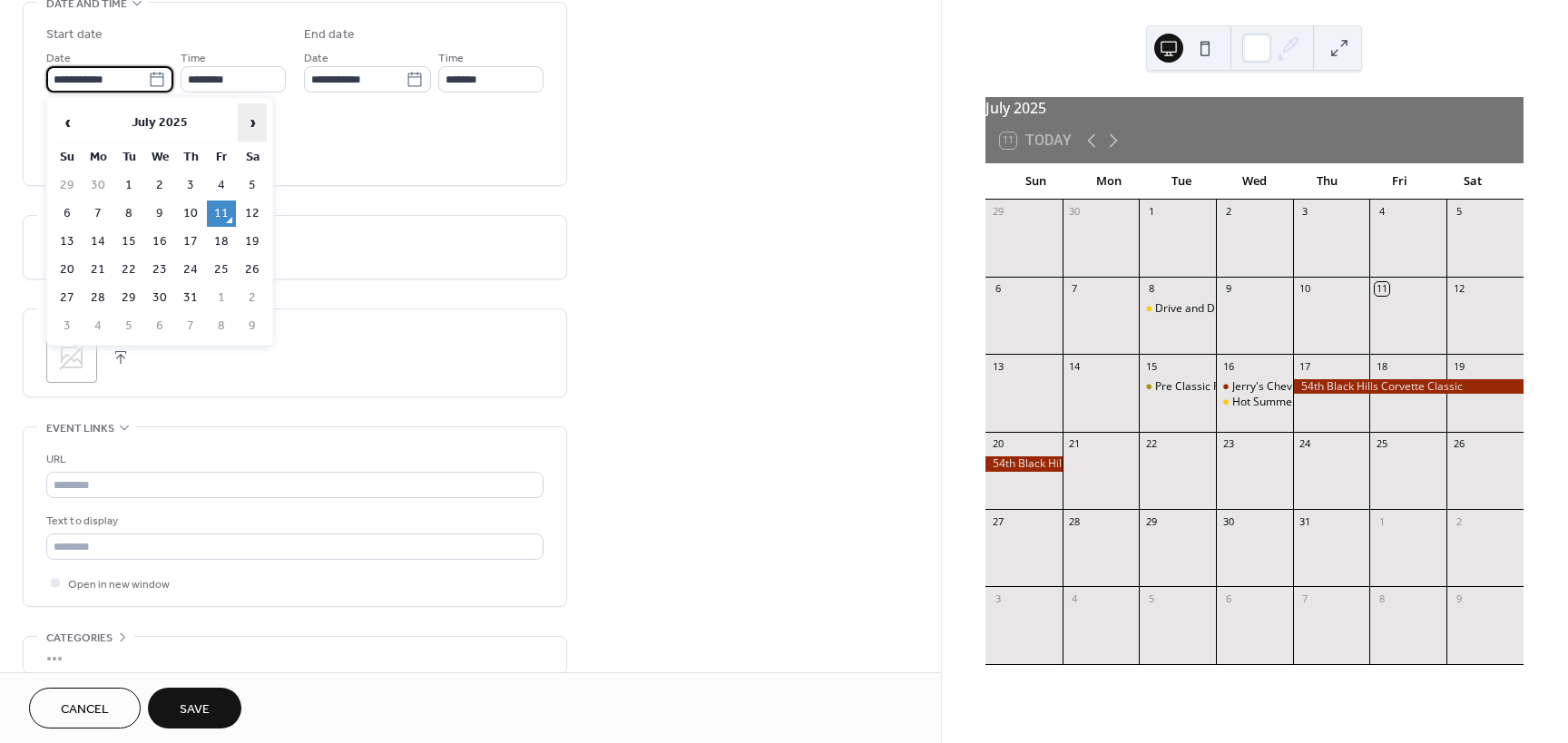 click on "›" at bounding box center (252, 122) 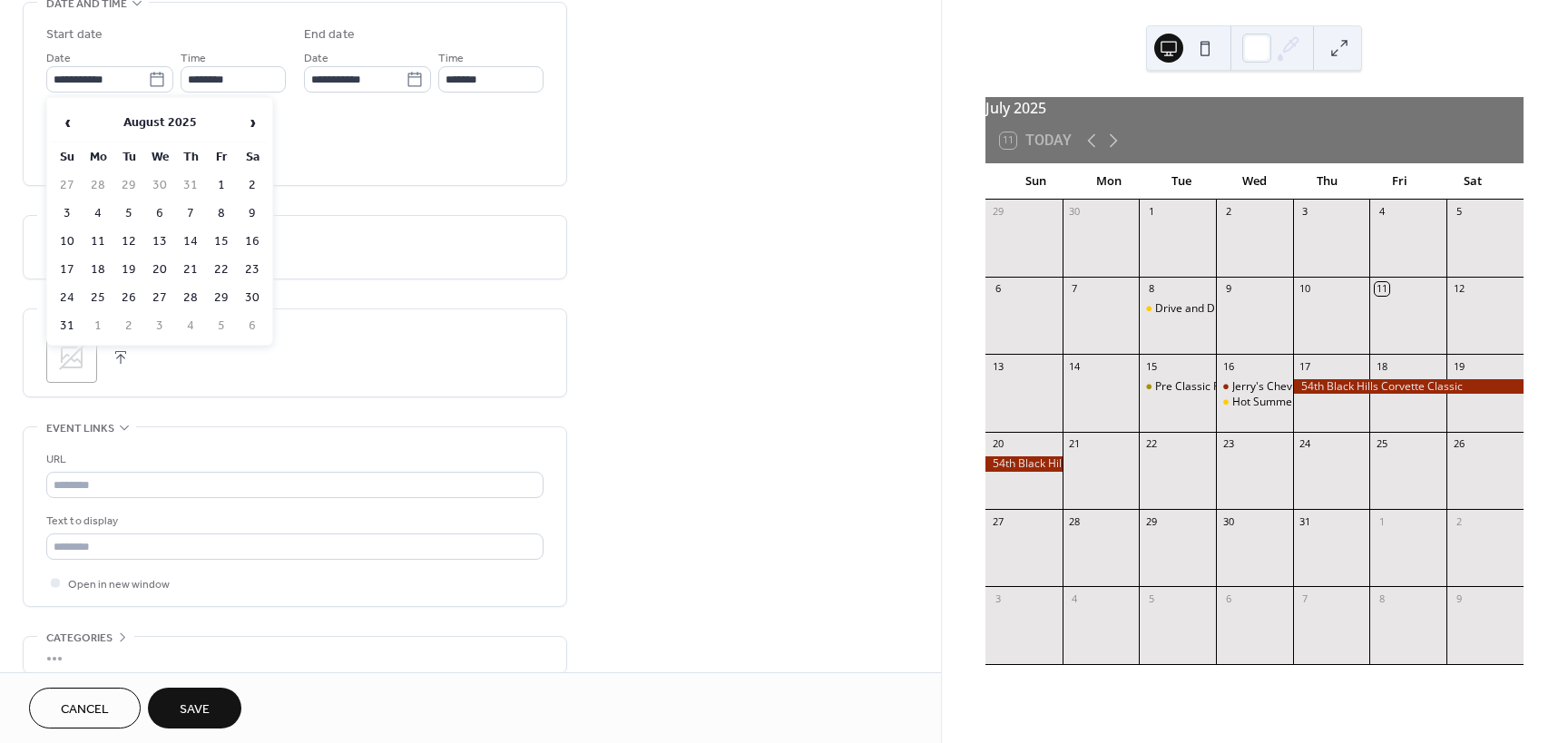 click on "20" at bounding box center (160, 269) 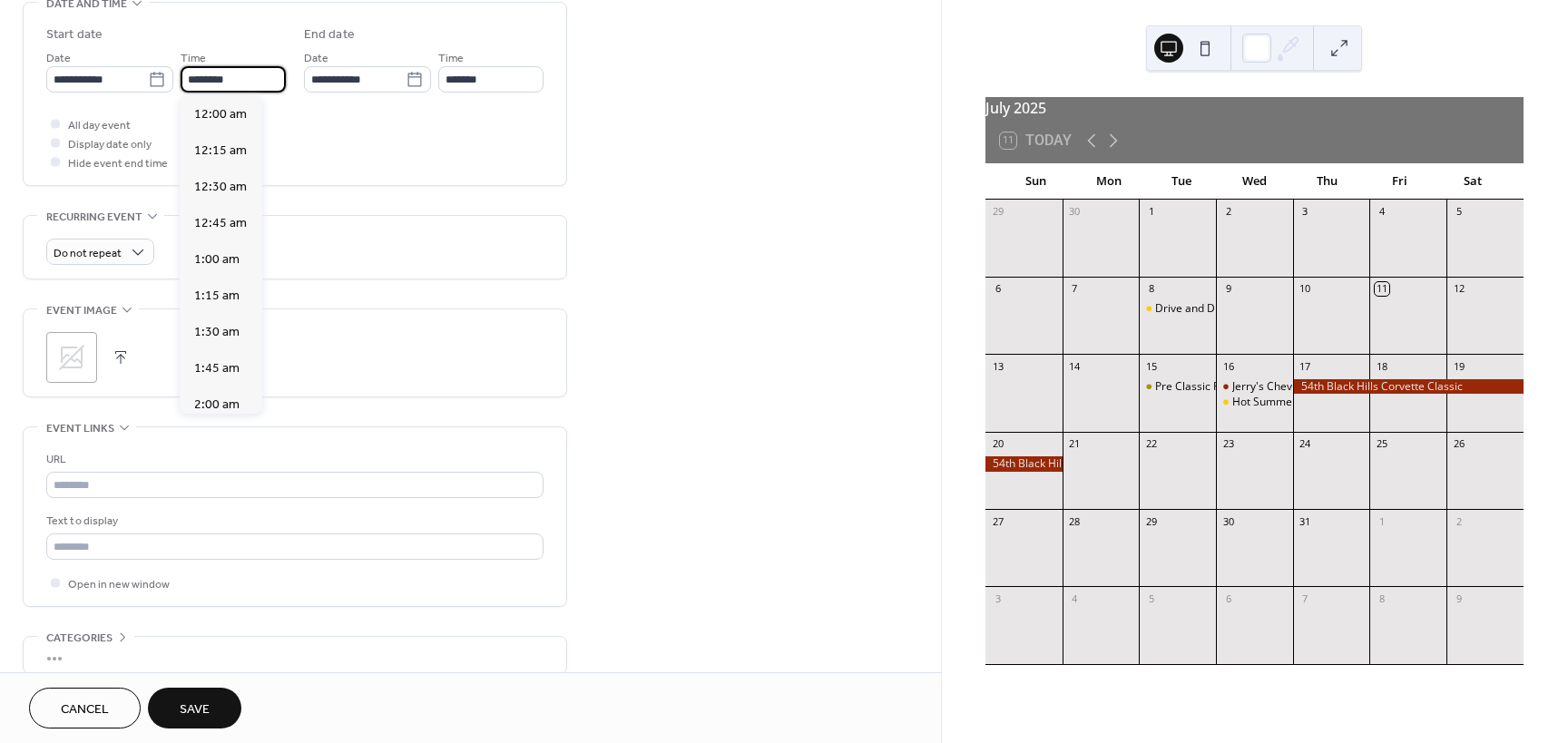 scroll, scrollTop: 1785, scrollLeft: 0, axis: vertical 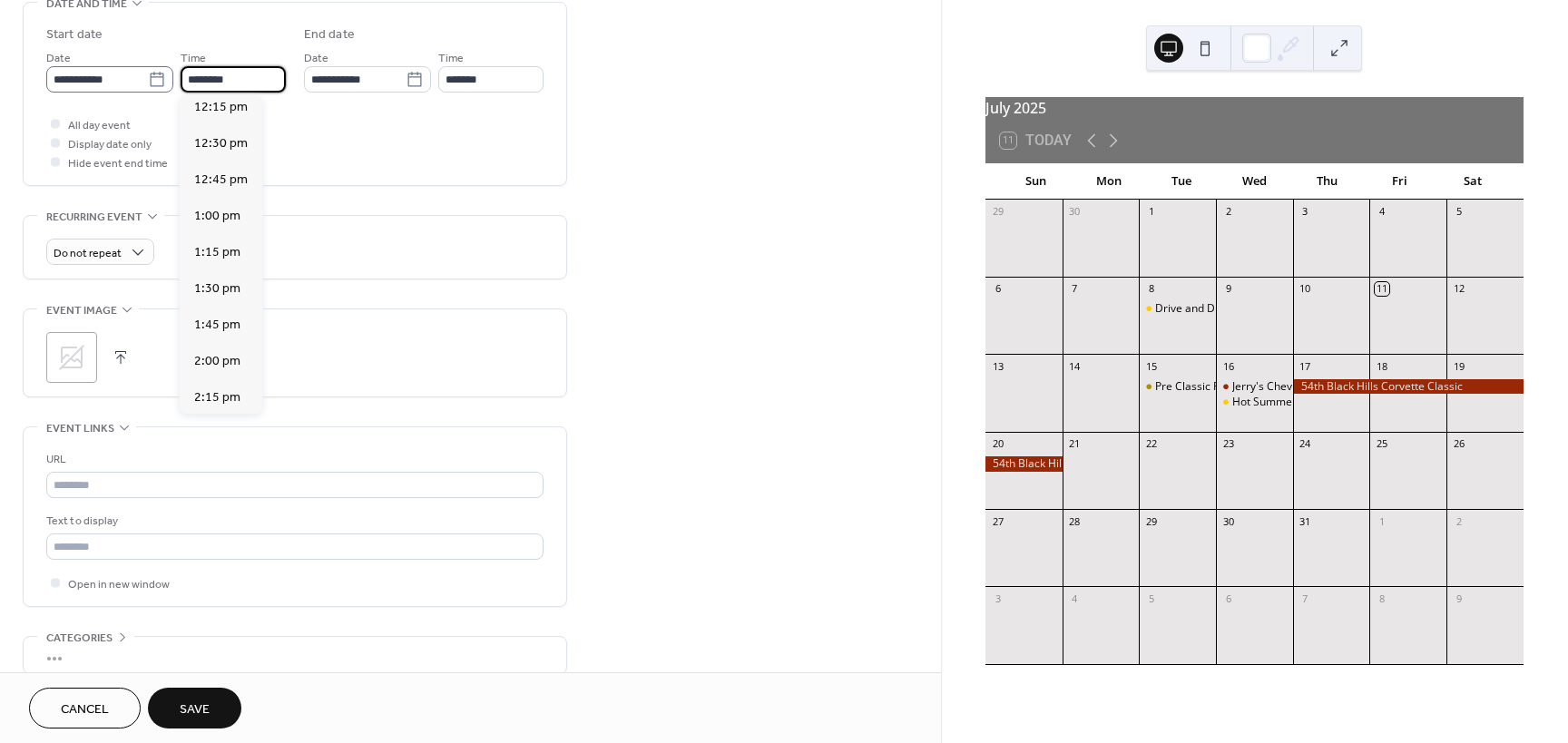 drag, startPoint x: 197, startPoint y: 76, endPoint x: 169, endPoint y: 83, distance: 28.86174 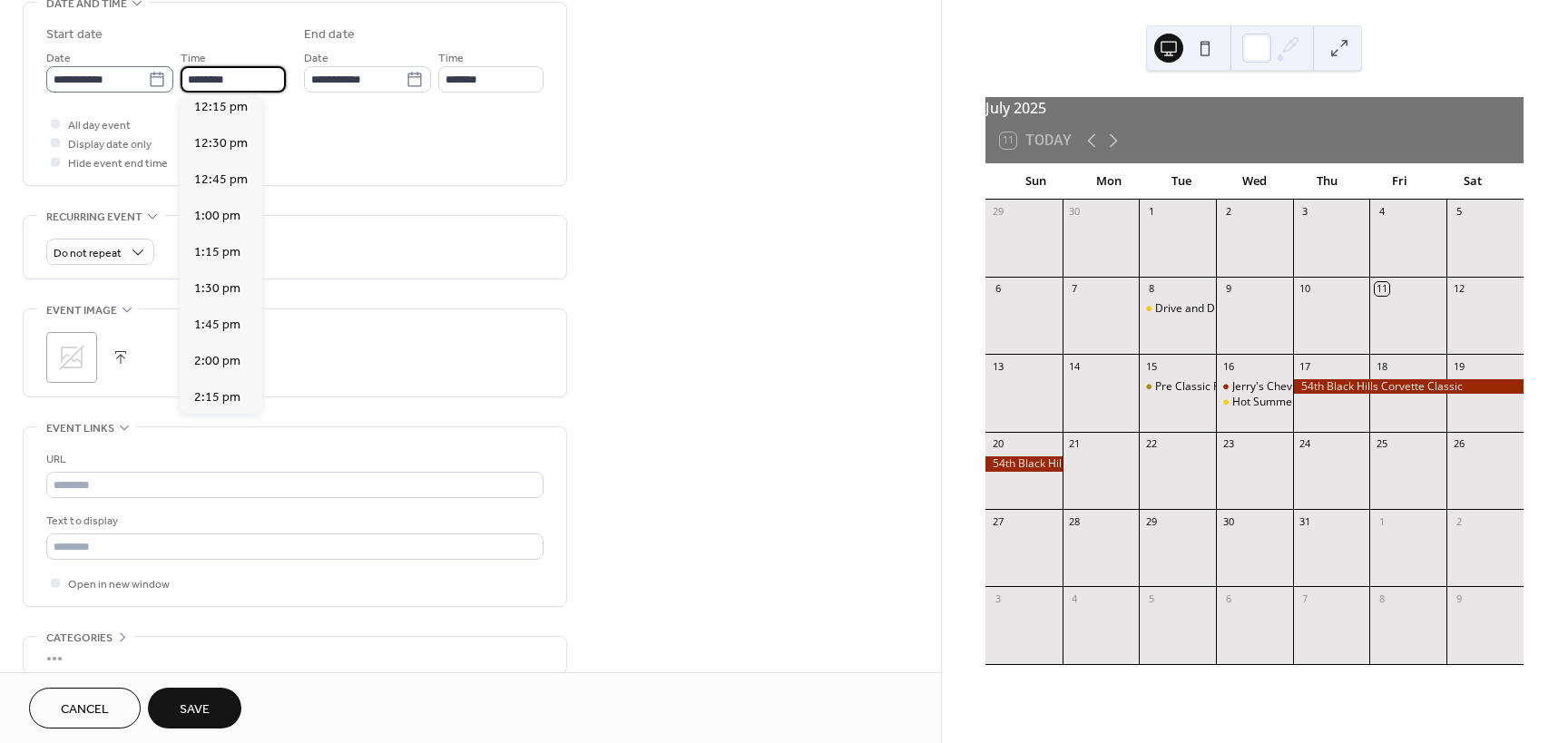 click on "**********" at bounding box center [166, 70] 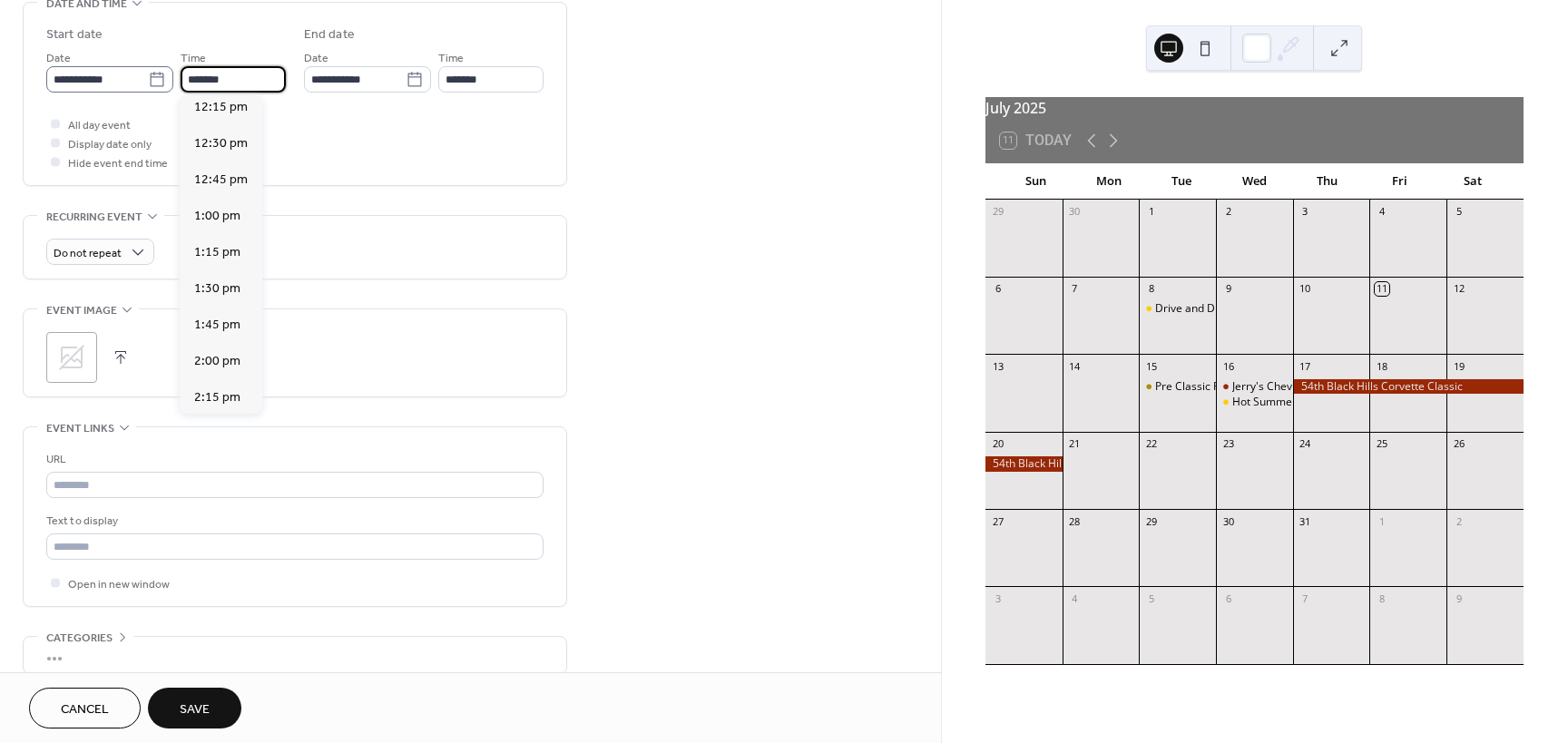 scroll, scrollTop: 2529, scrollLeft: 0, axis: vertical 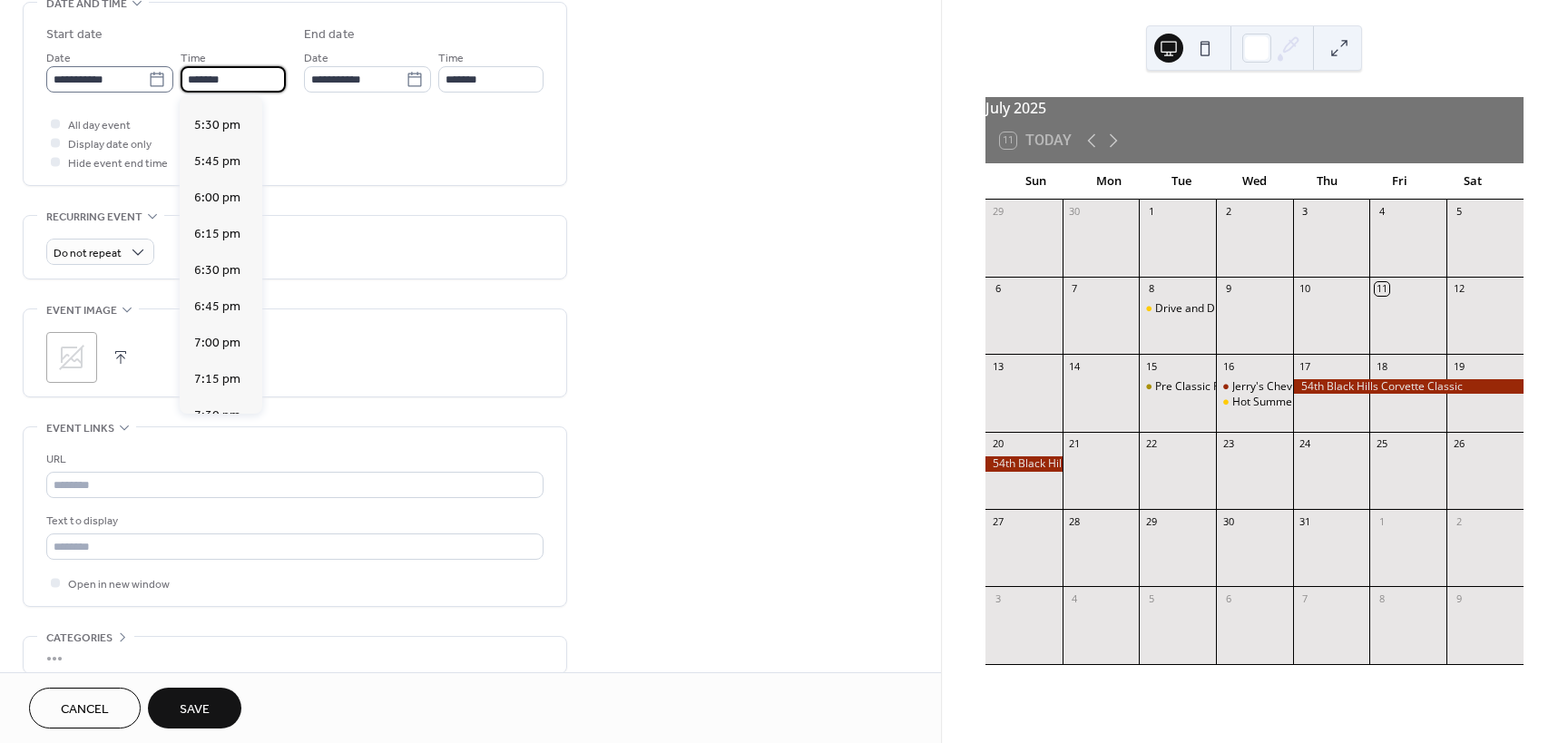 type on "*******" 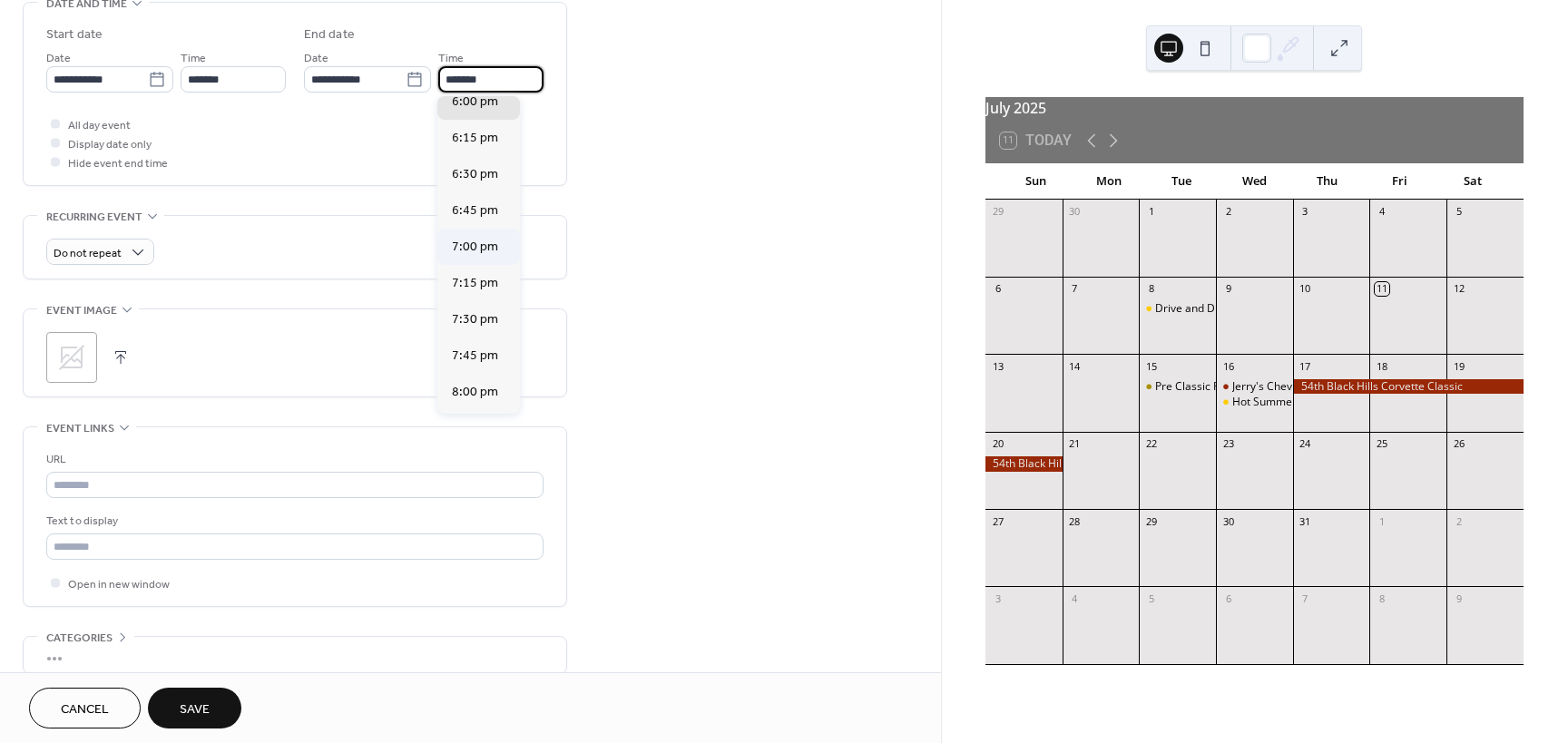 scroll, scrollTop: 181, scrollLeft: 0, axis: vertical 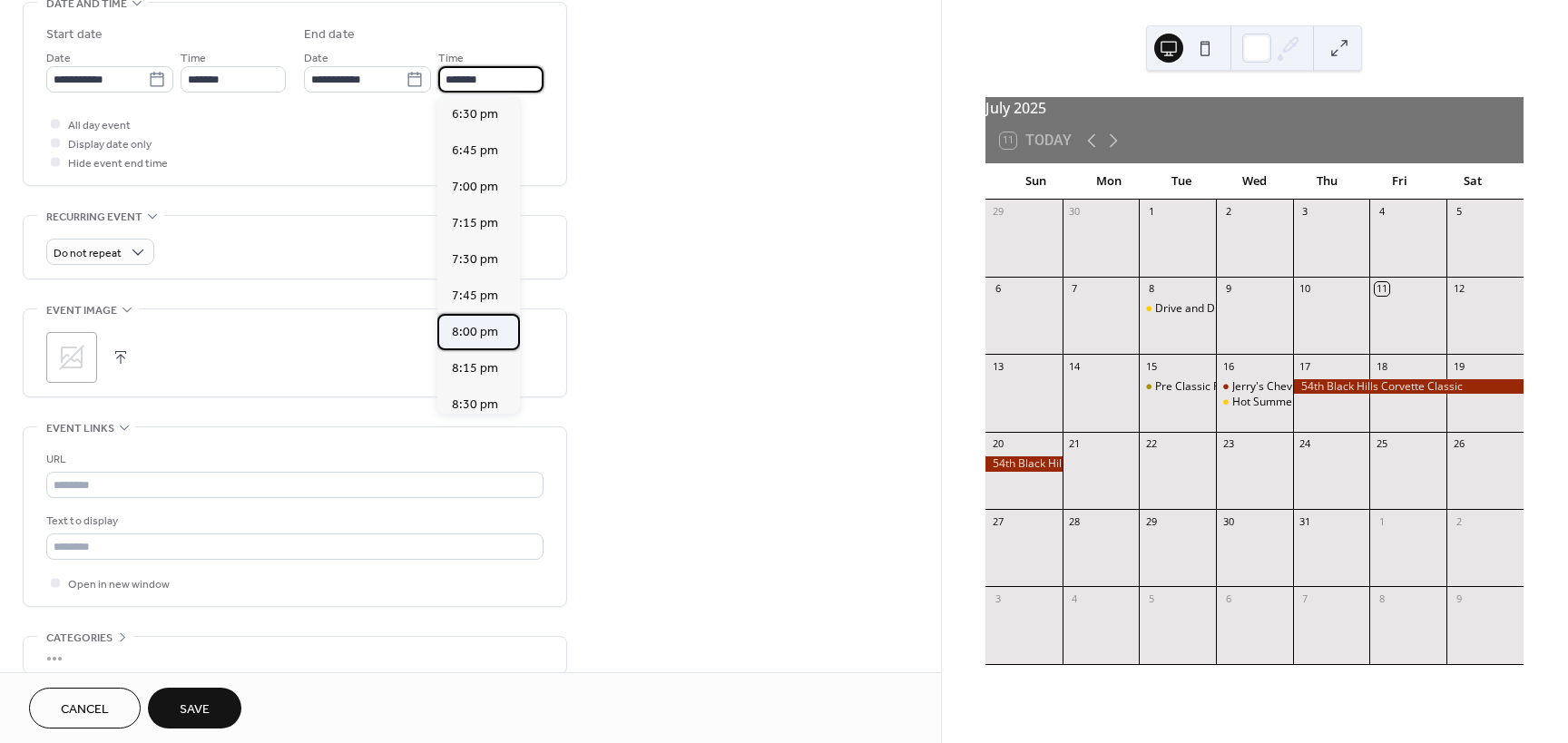 click on "8:00 pm" at bounding box center (475, 332) 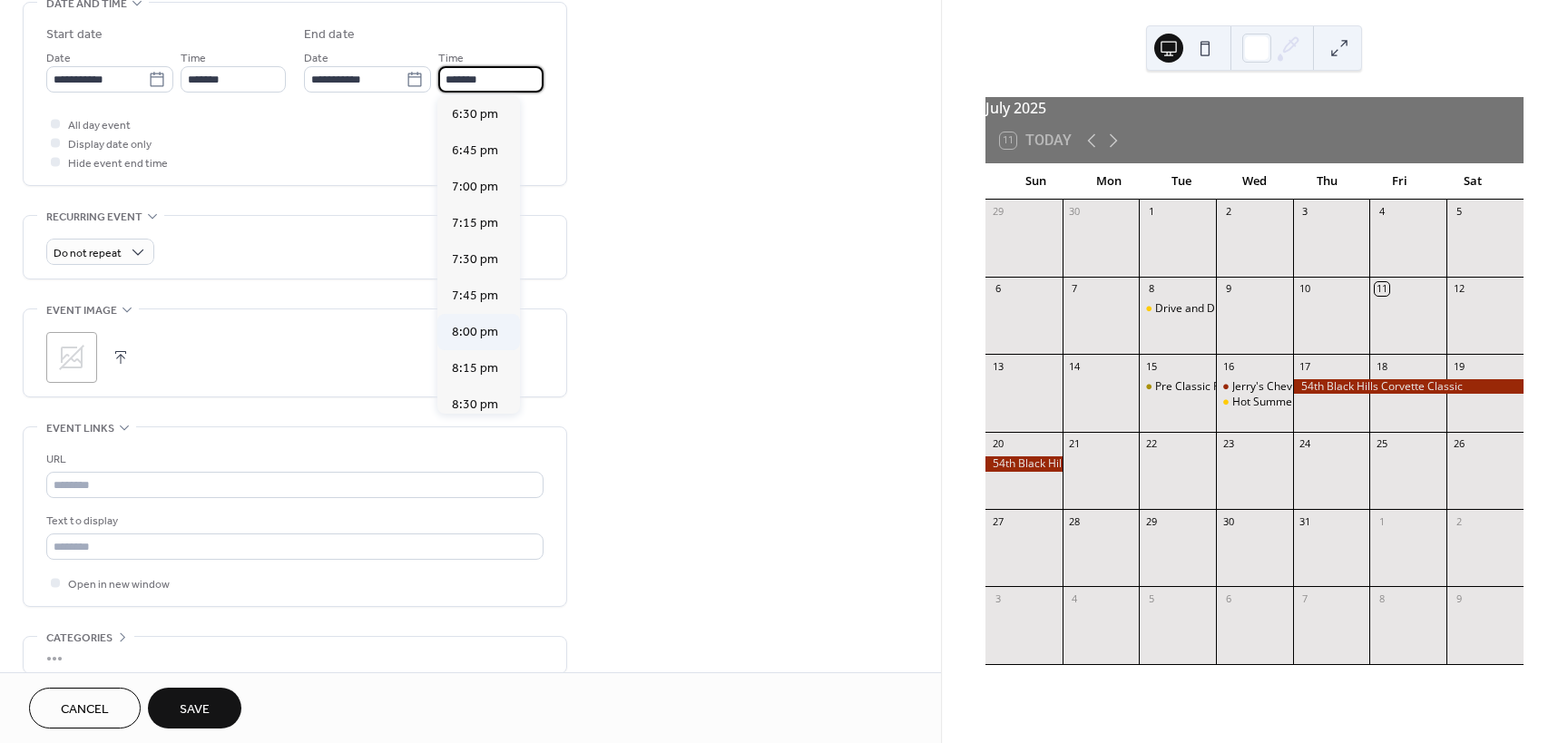 type on "*******" 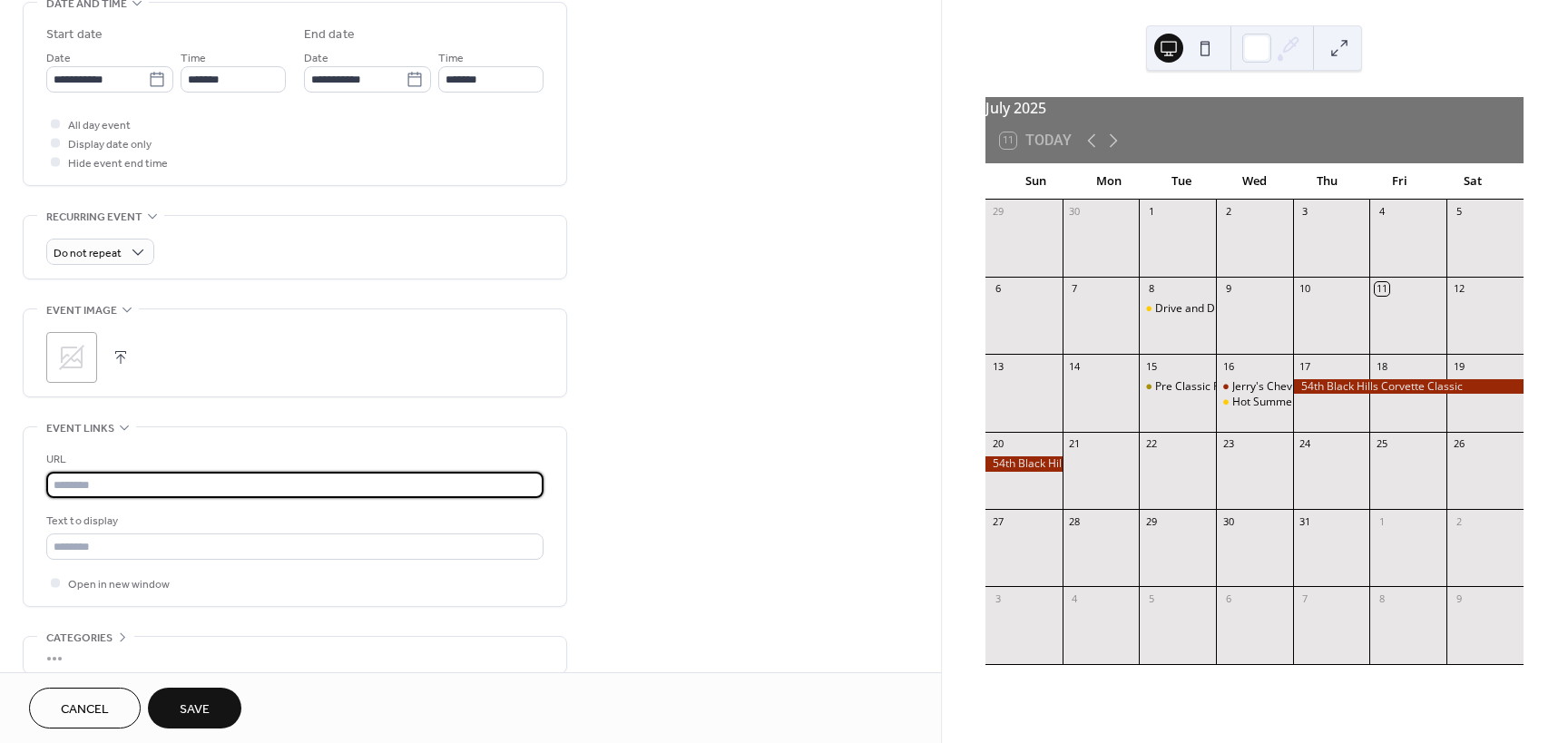 click at bounding box center (295, 484) 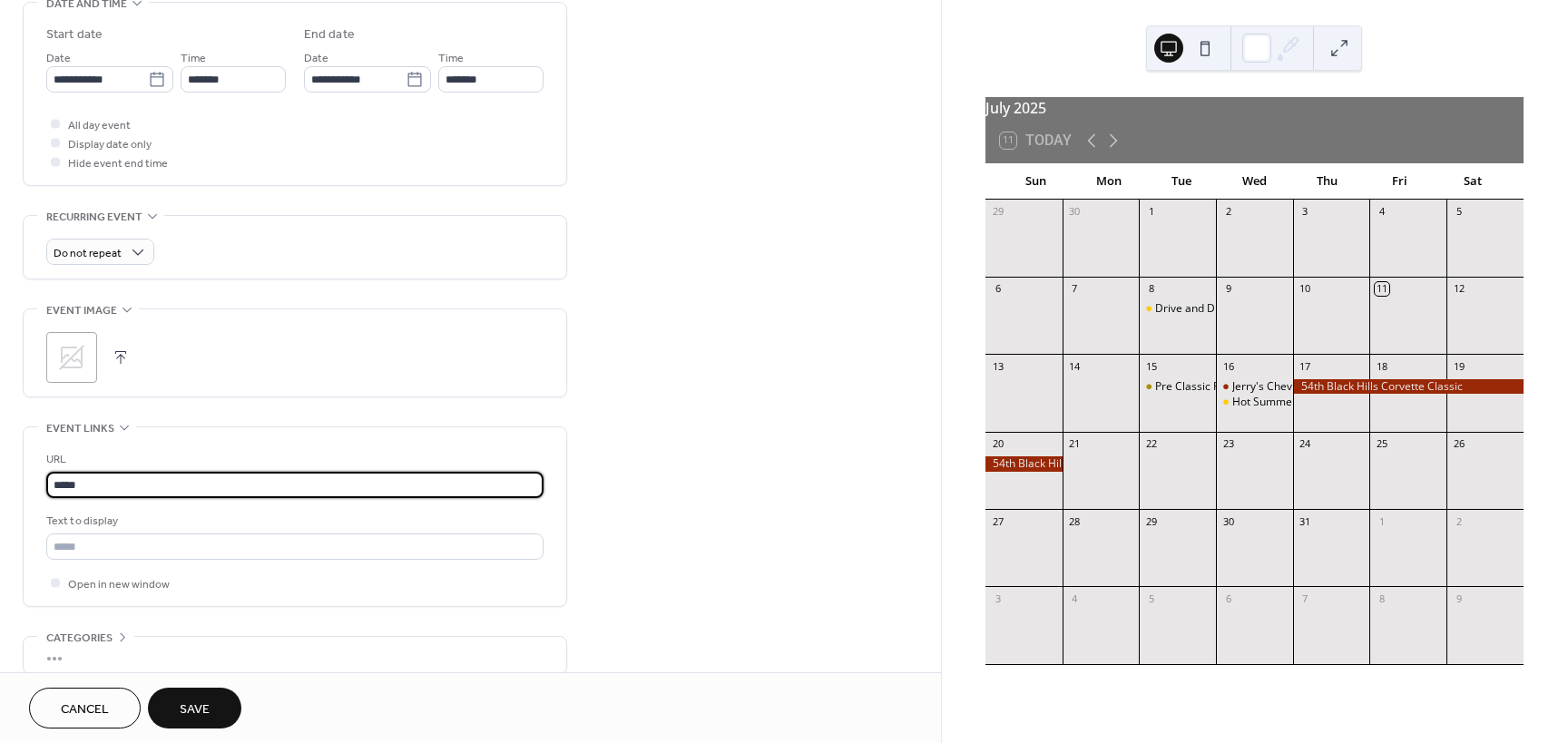 drag, startPoint x: 216, startPoint y: 485, endPoint x: -25, endPoint y: 467, distance: 241.67126 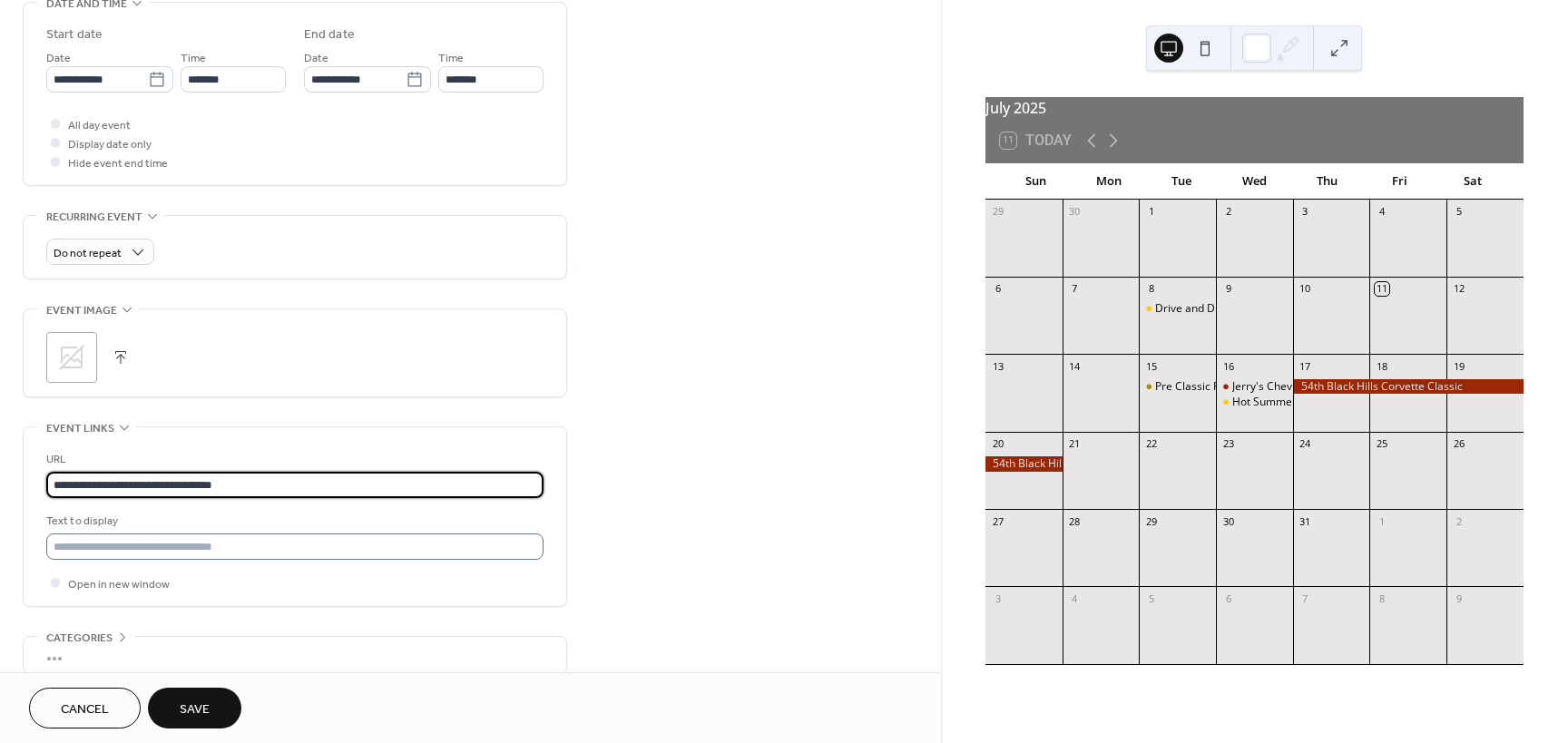 type on "**********" 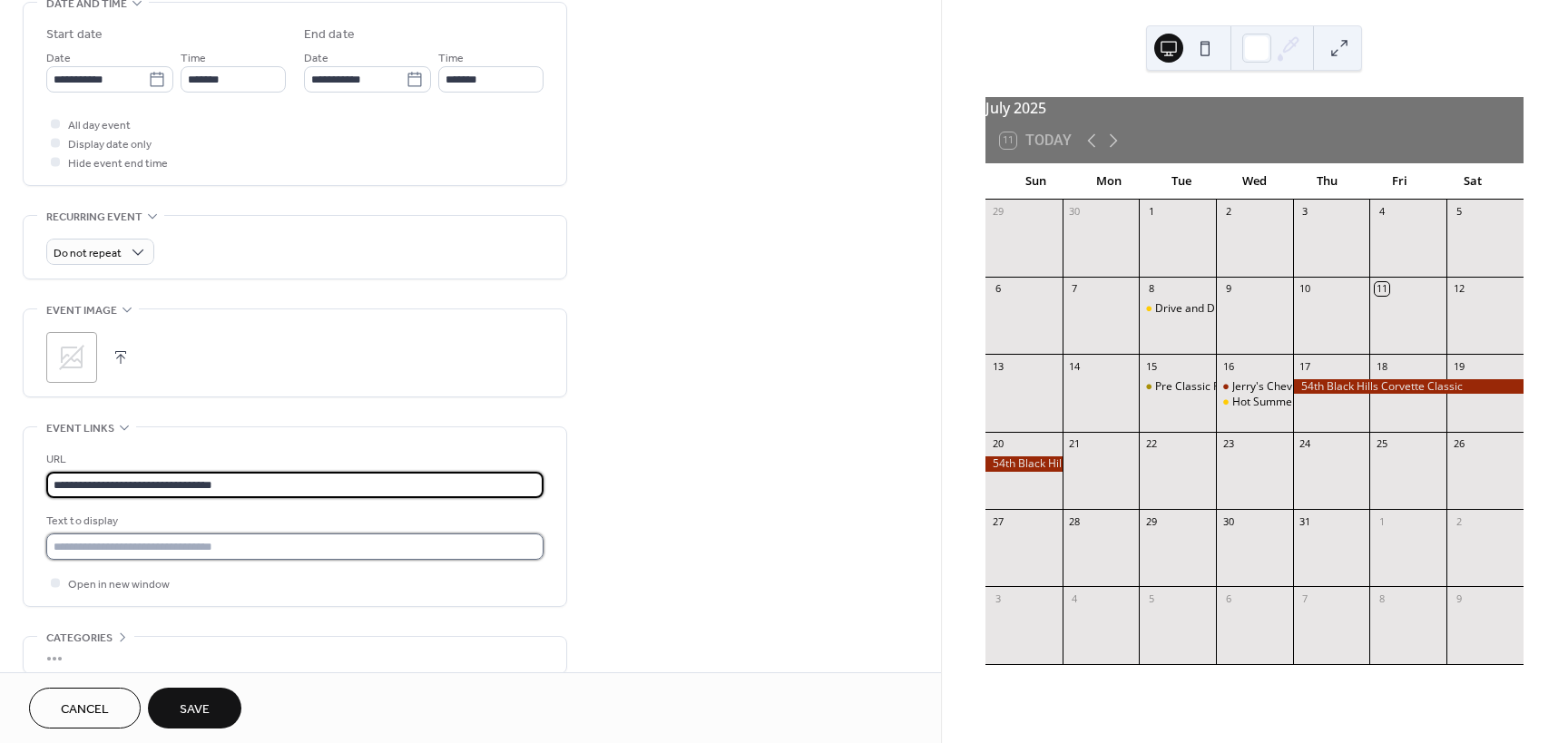 click at bounding box center [295, 546] 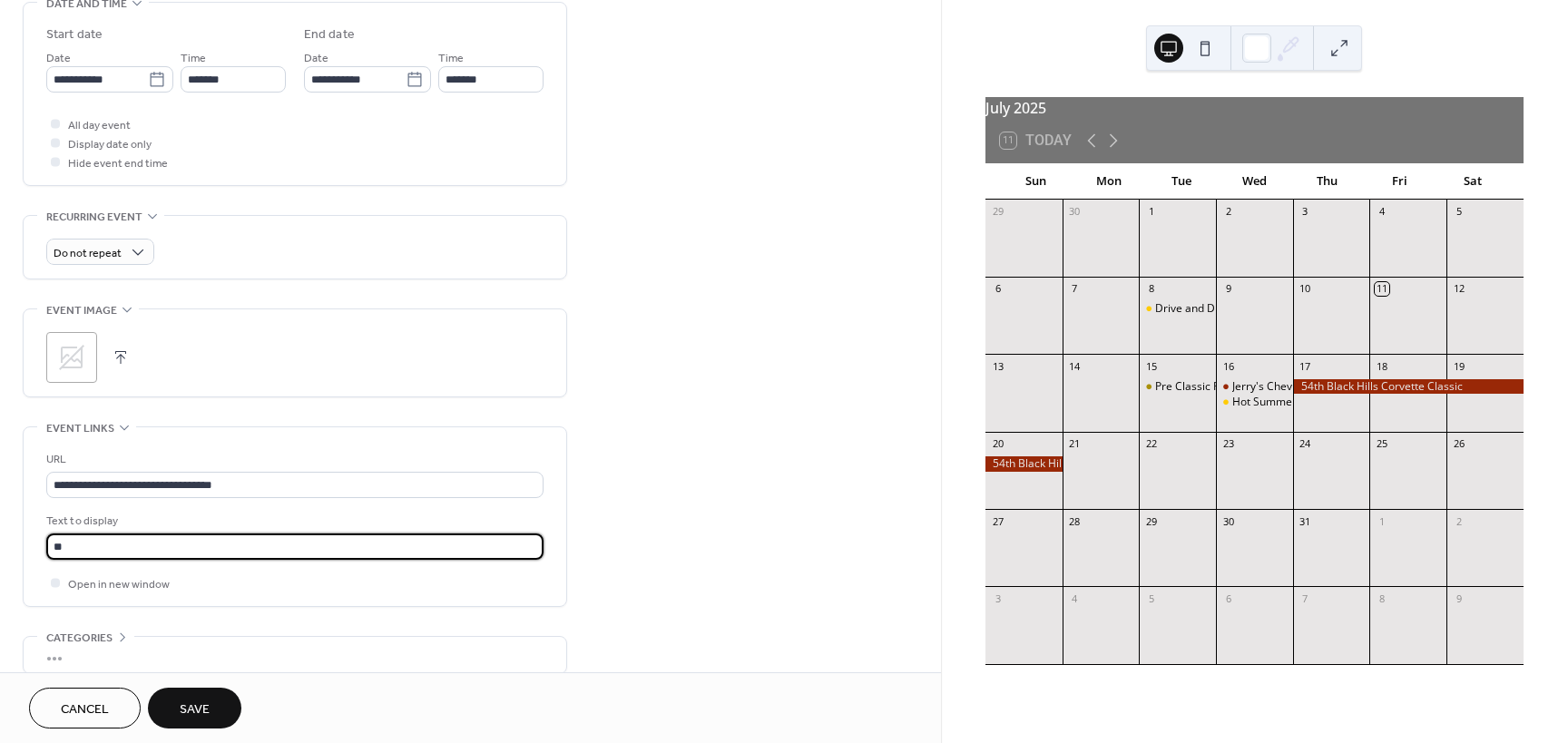 type on "*" 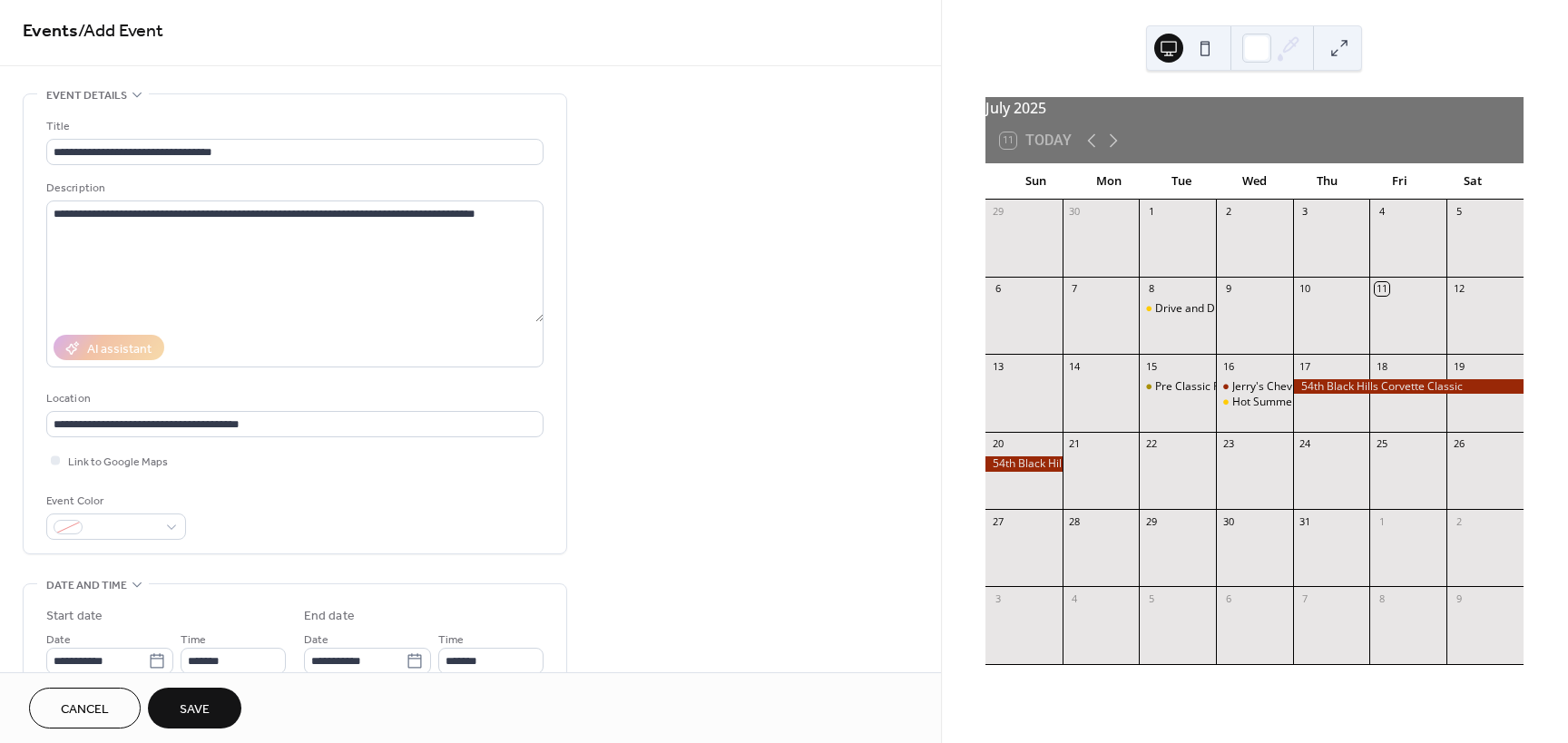 scroll, scrollTop: 0, scrollLeft: 0, axis: both 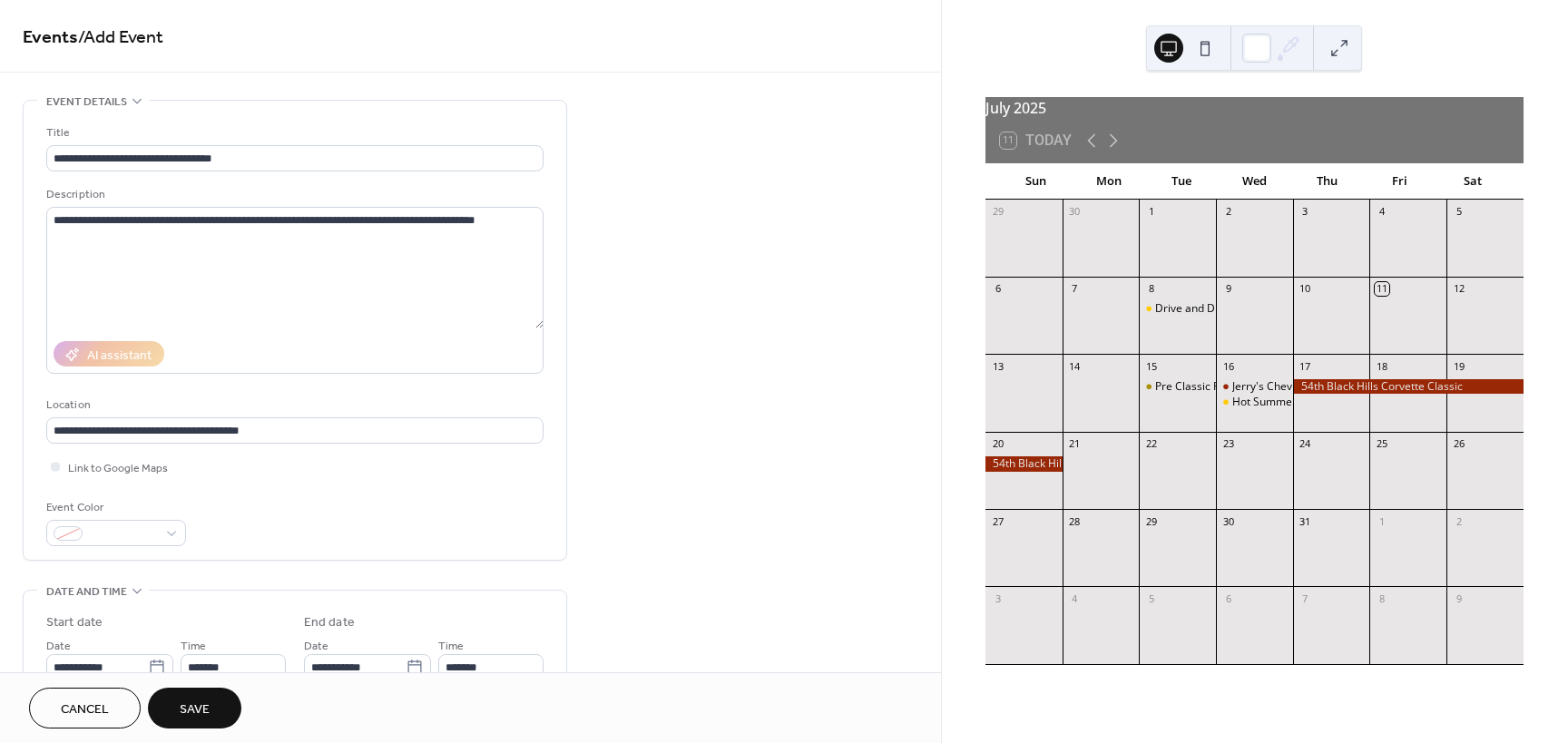 type on "**********" 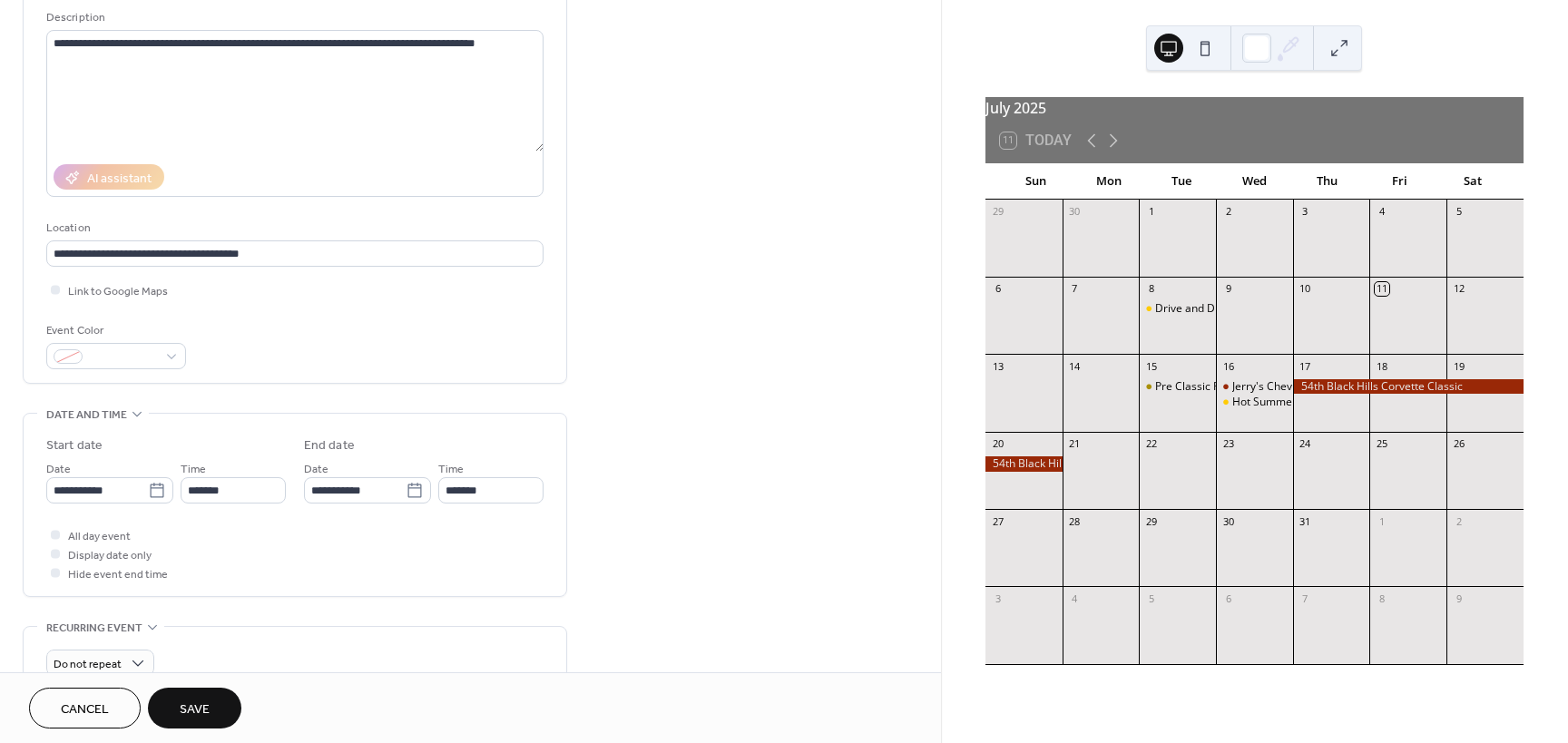 scroll, scrollTop: 181, scrollLeft: 0, axis: vertical 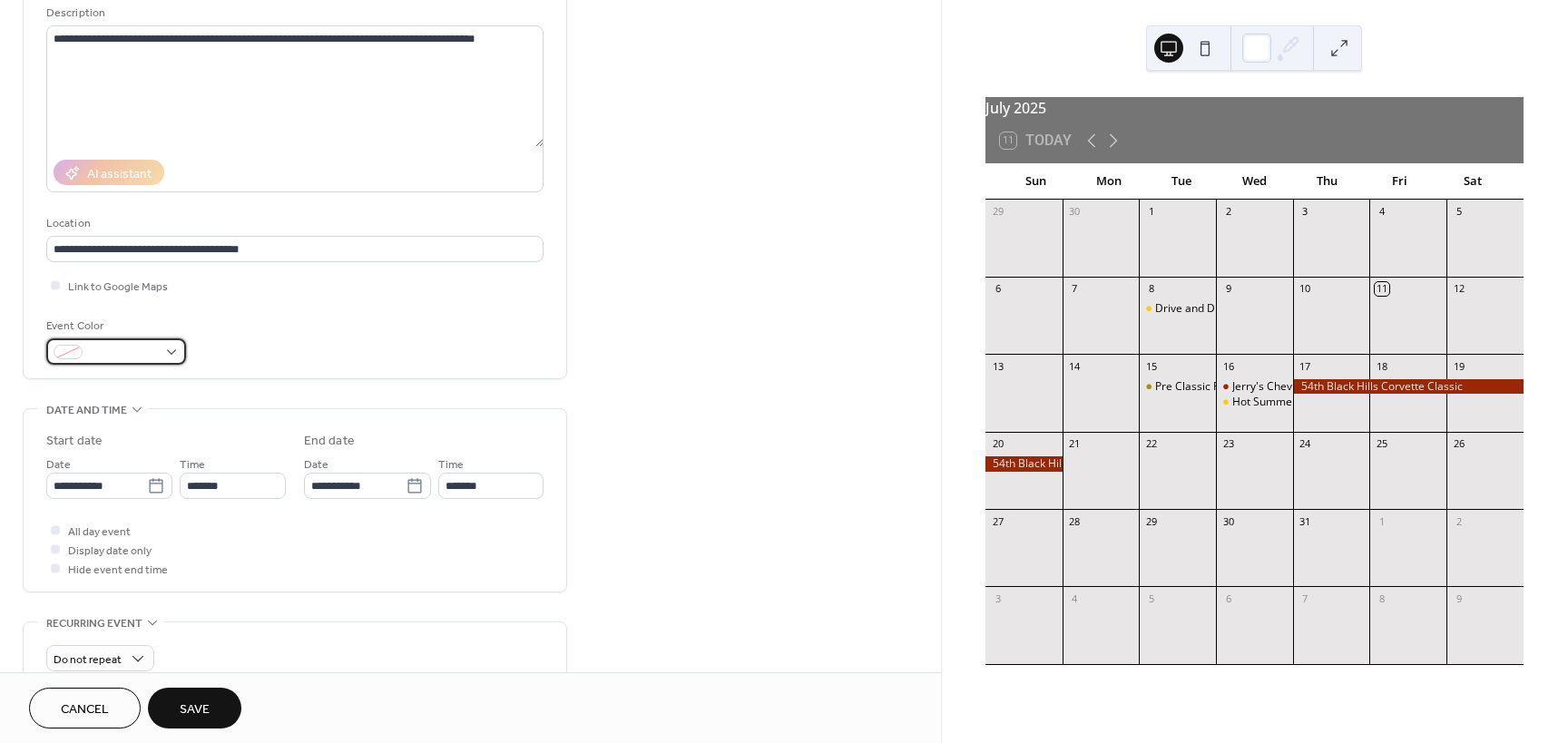 click at bounding box center [116, 351] 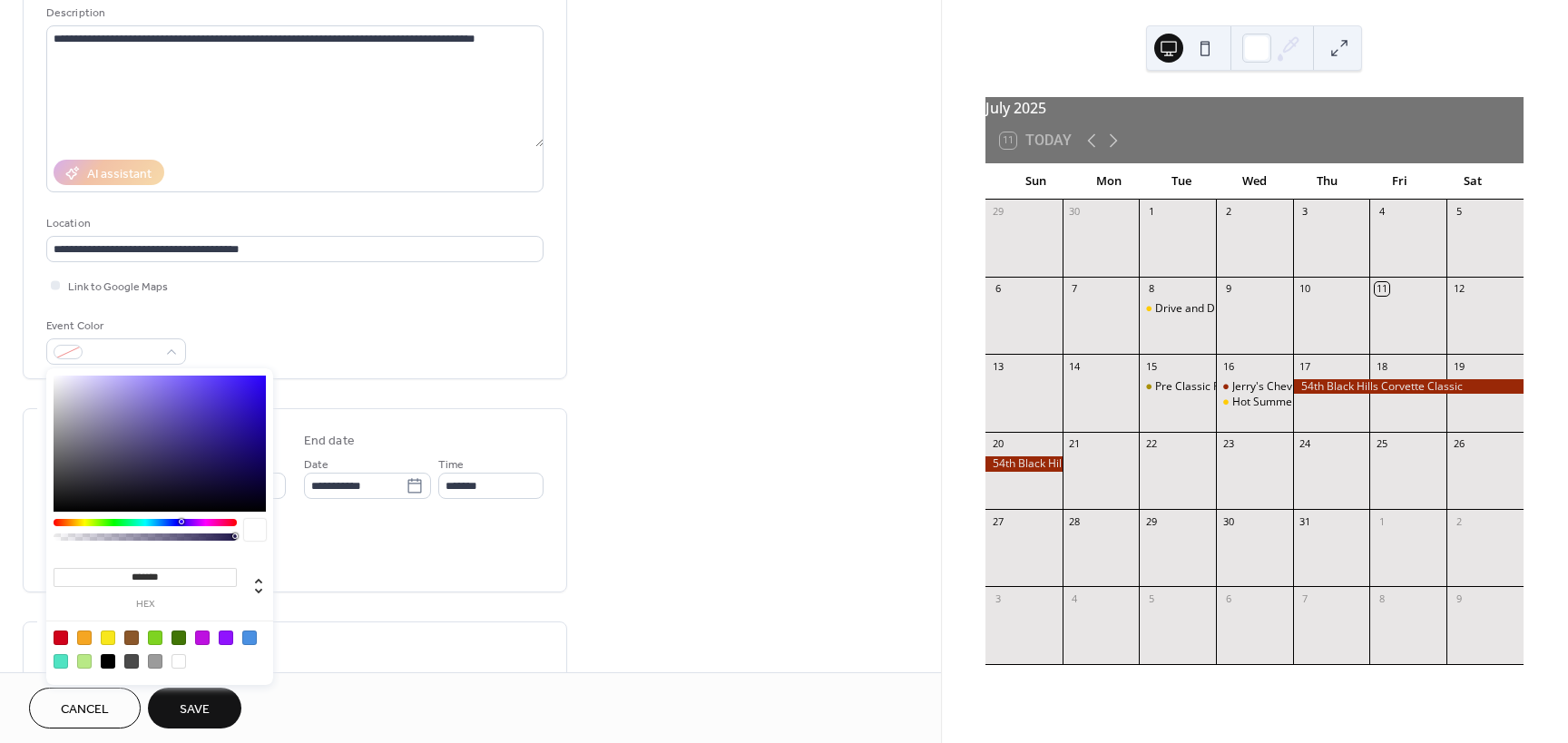 click on "Event Color" at bounding box center (295, 340) 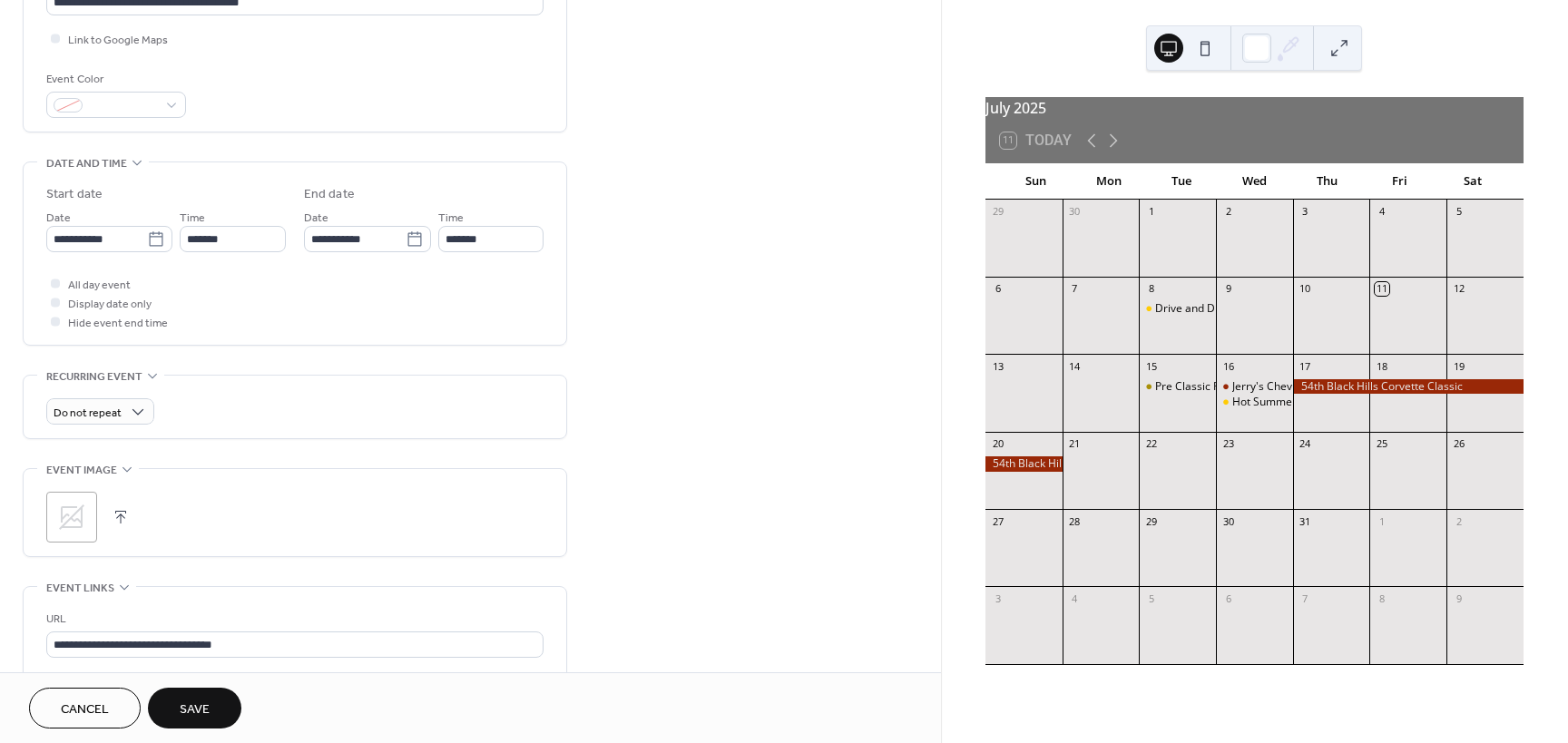 scroll, scrollTop: 544, scrollLeft: 0, axis: vertical 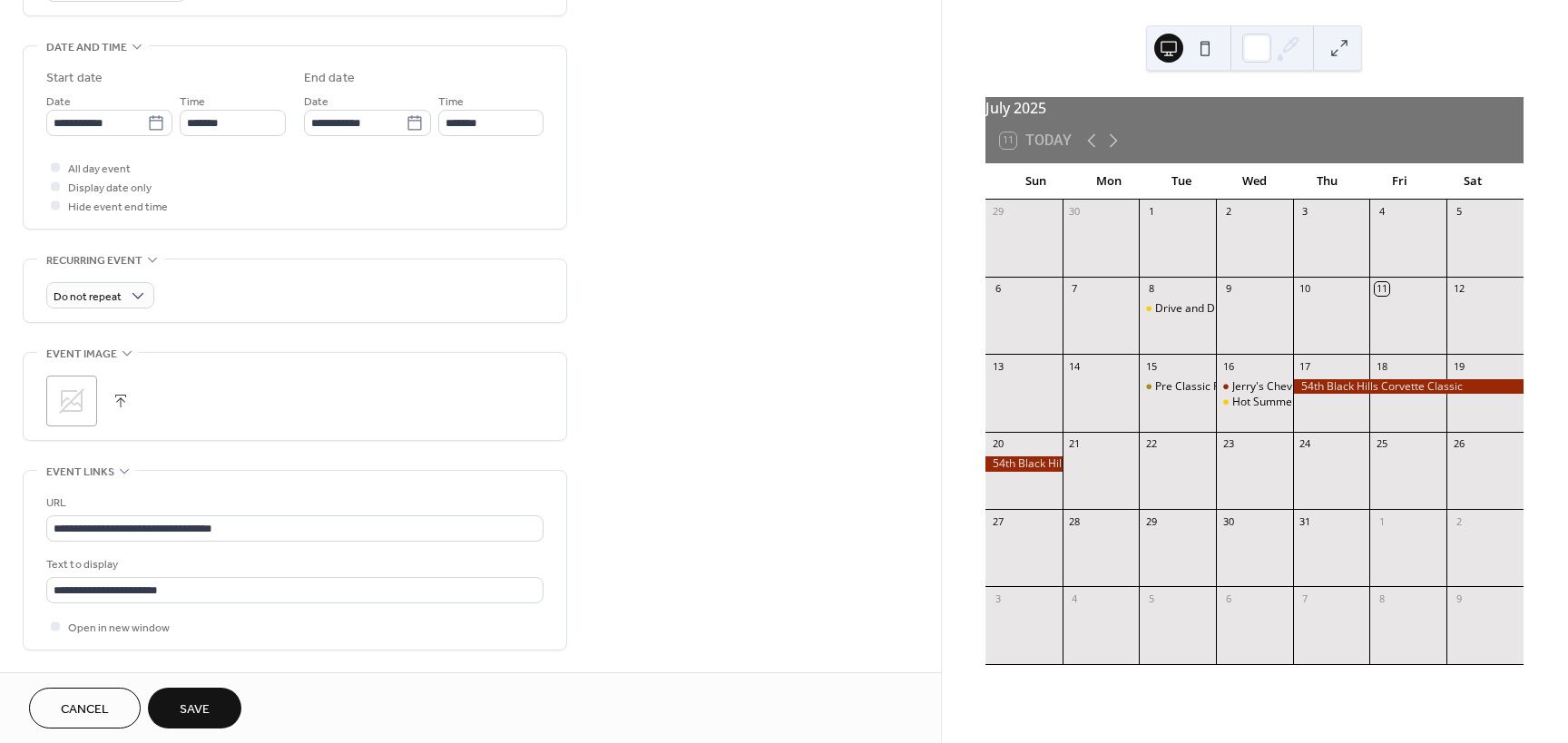 click at bounding box center (121, 401) 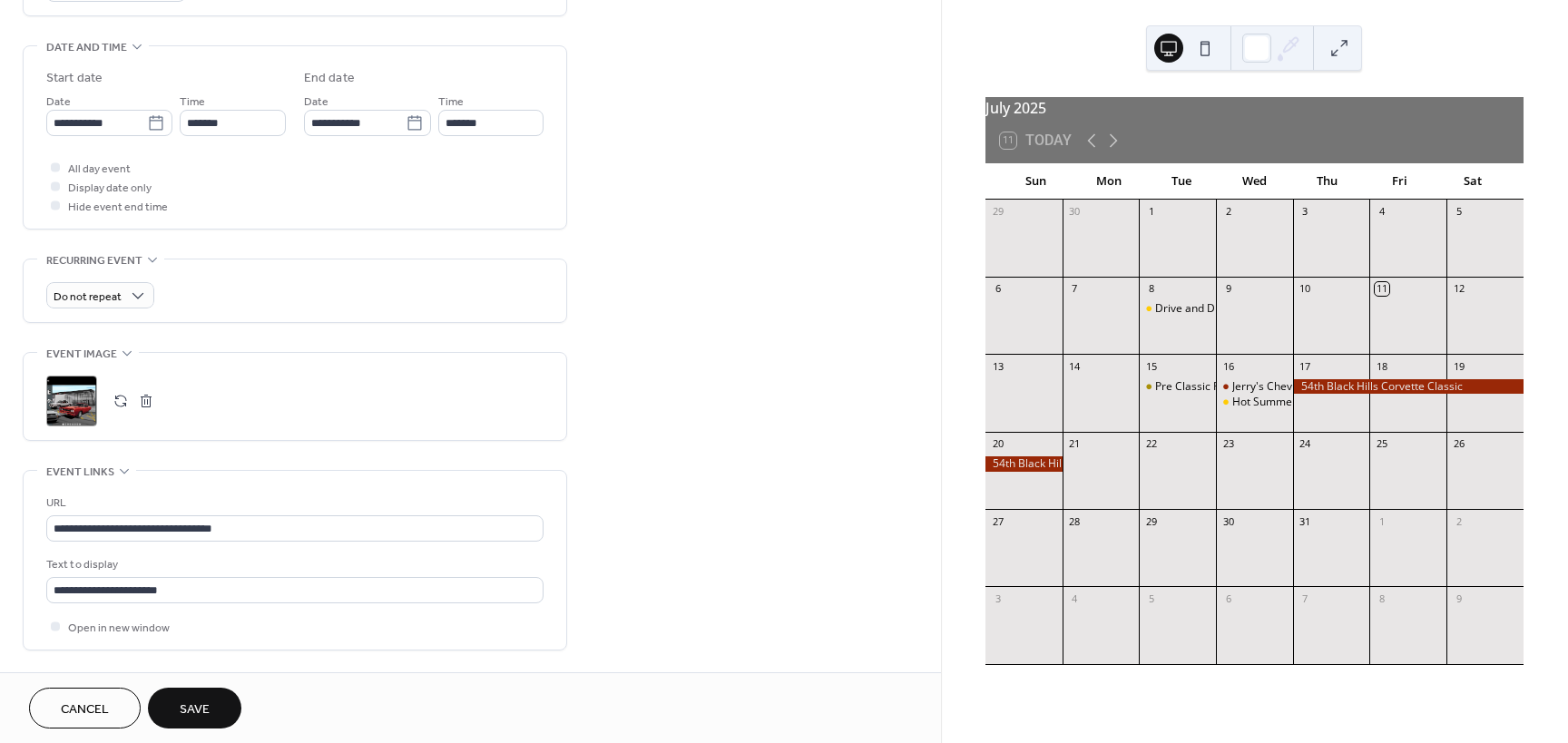 click on "Save" at bounding box center (194, 709) 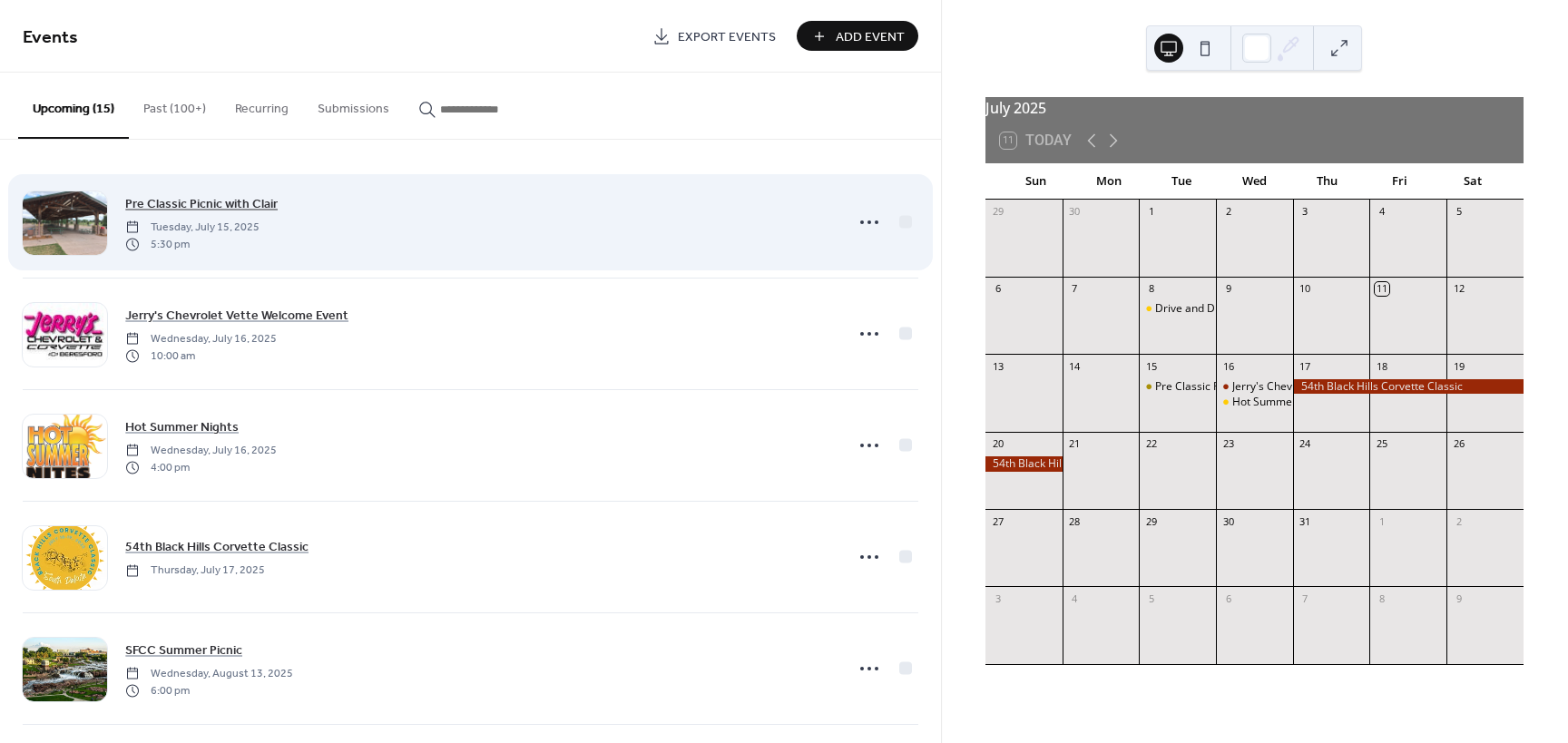 click on "Pre Classic Picnic with Clair" at bounding box center [201, 204] 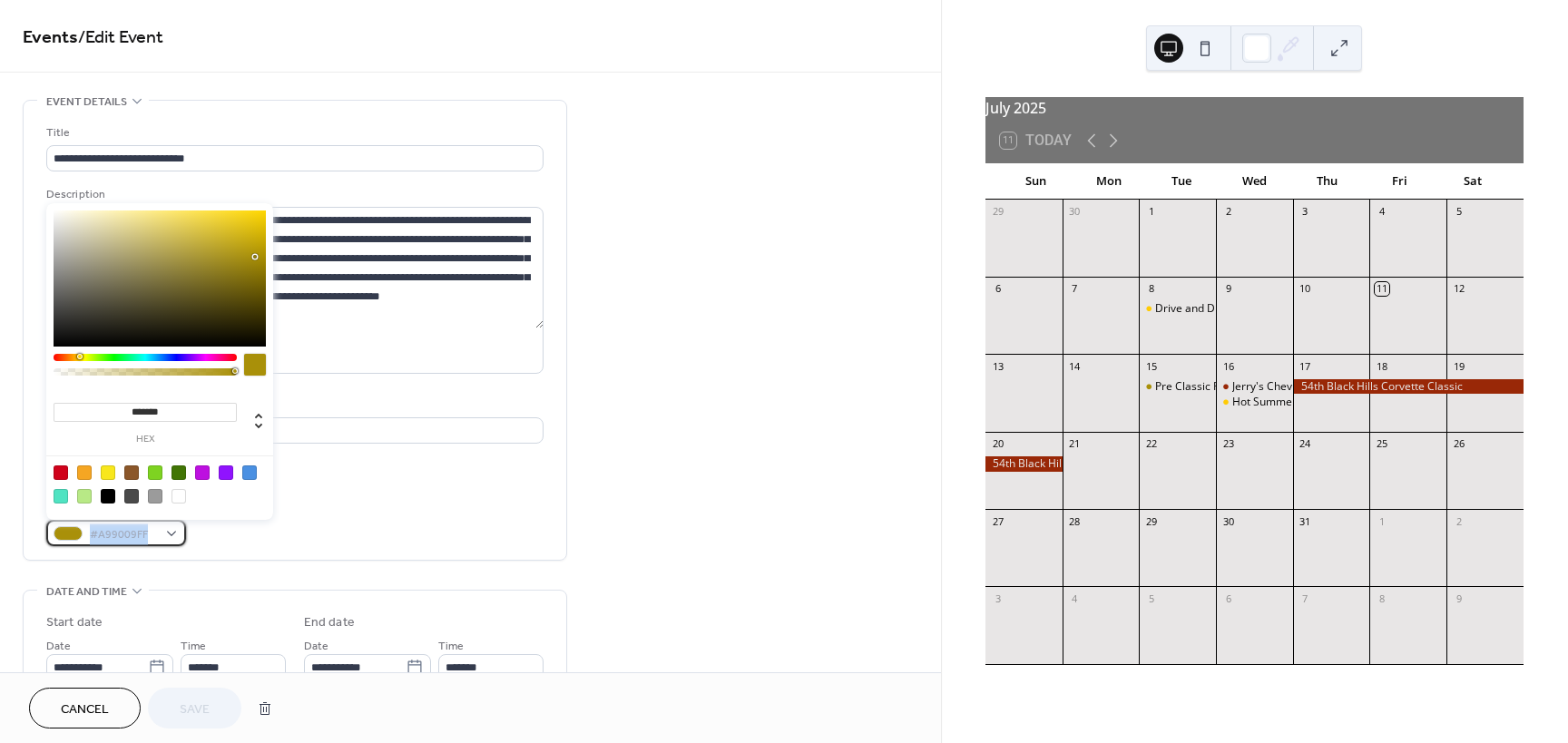 drag, startPoint x: 147, startPoint y: 533, endPoint x: 91, endPoint y: 535, distance: 56.0357 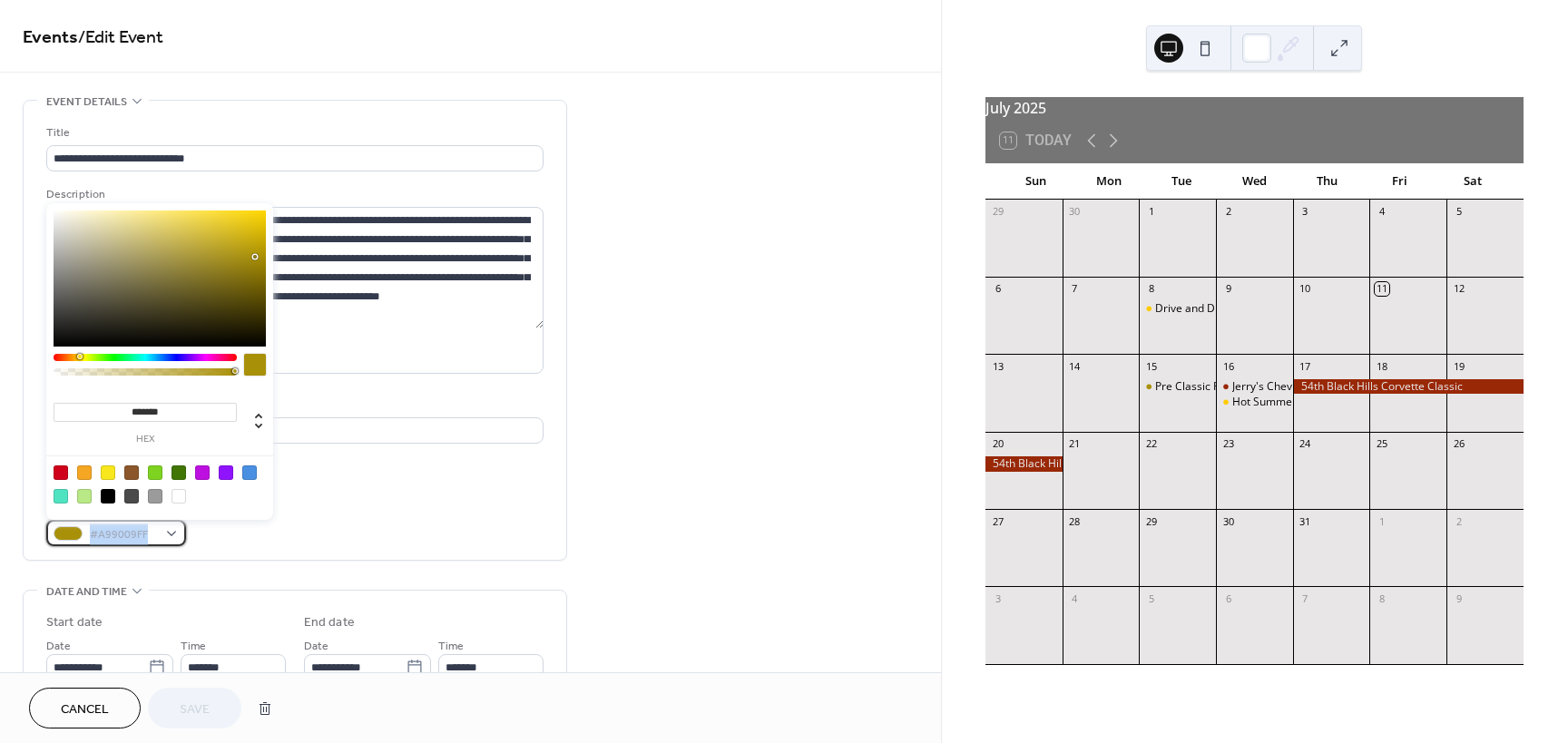 click on "#A99009FF" at bounding box center [123, 534] 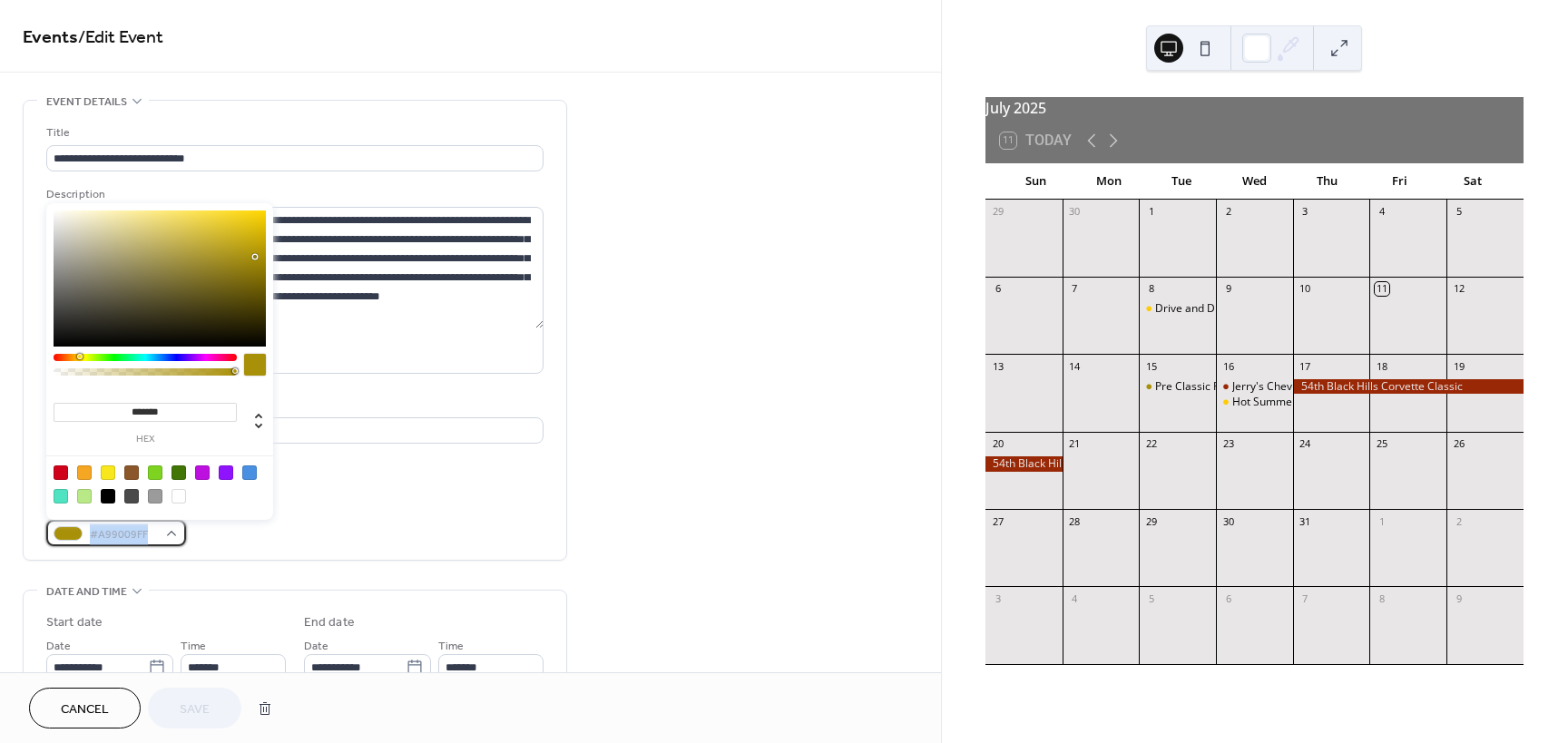 copy on "#A99009FF" 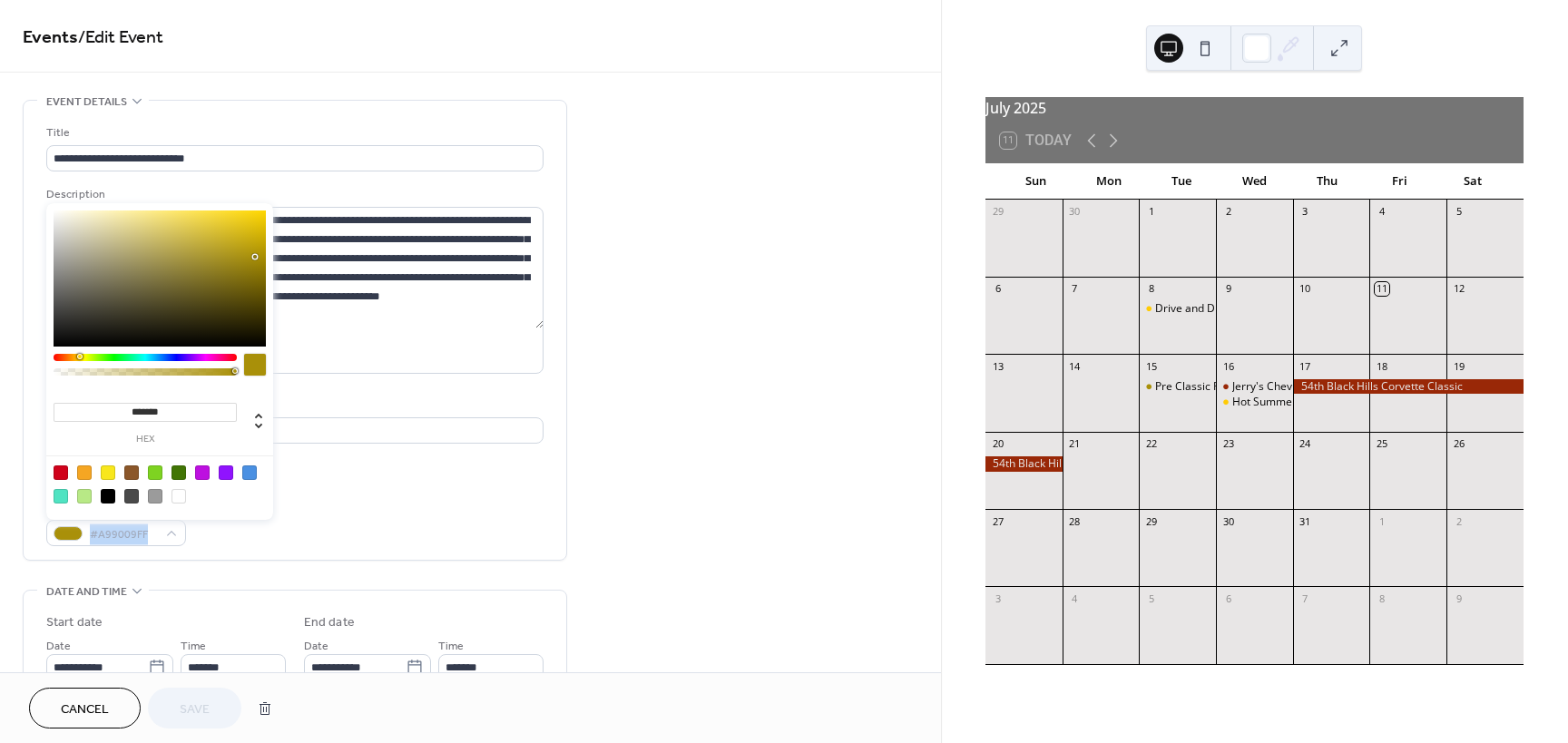 click on "Cancel" at bounding box center [84, 709] 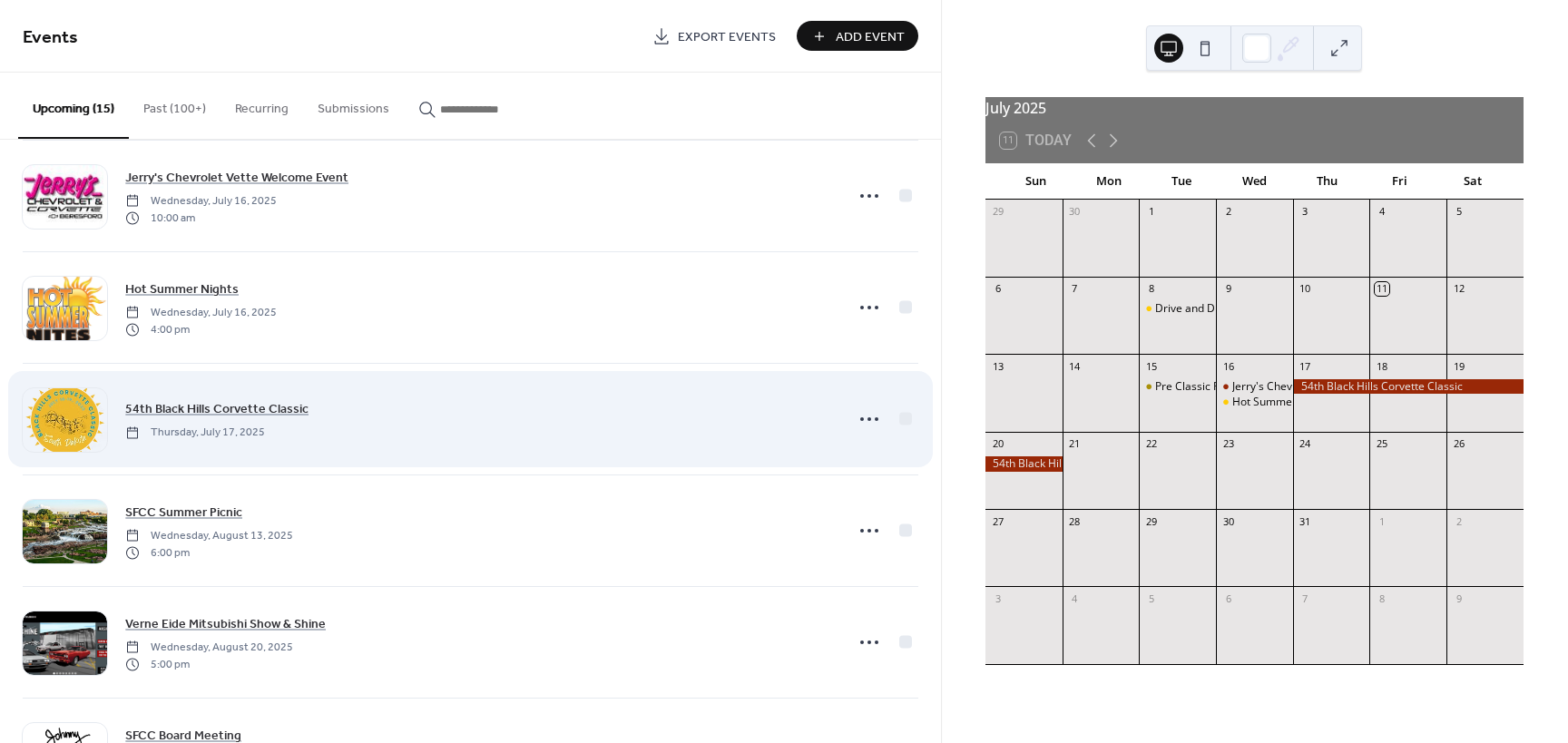 scroll, scrollTop: 181, scrollLeft: 0, axis: vertical 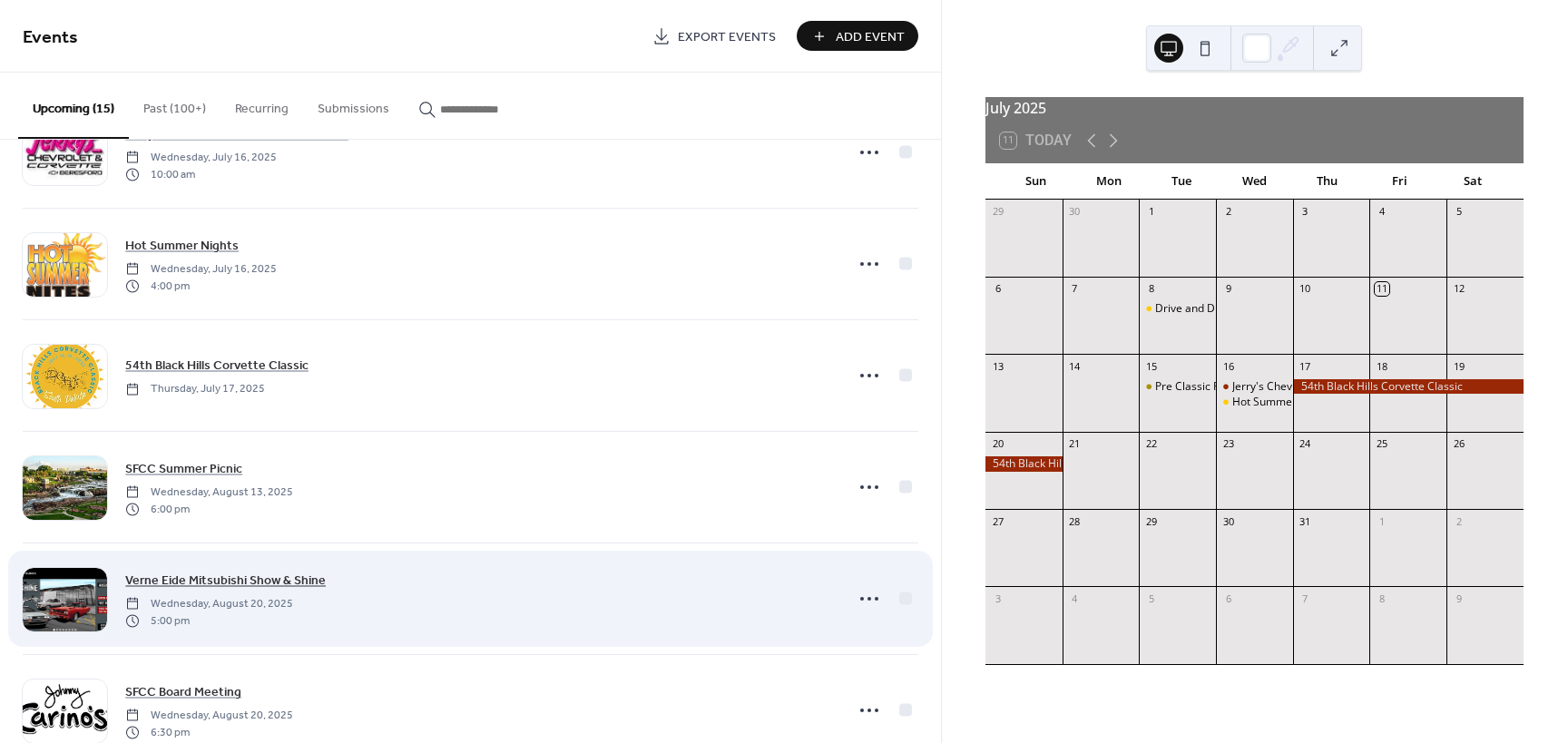 click on "Verne Eide Mitsubishi Show &  Shine" at bounding box center [225, 581] 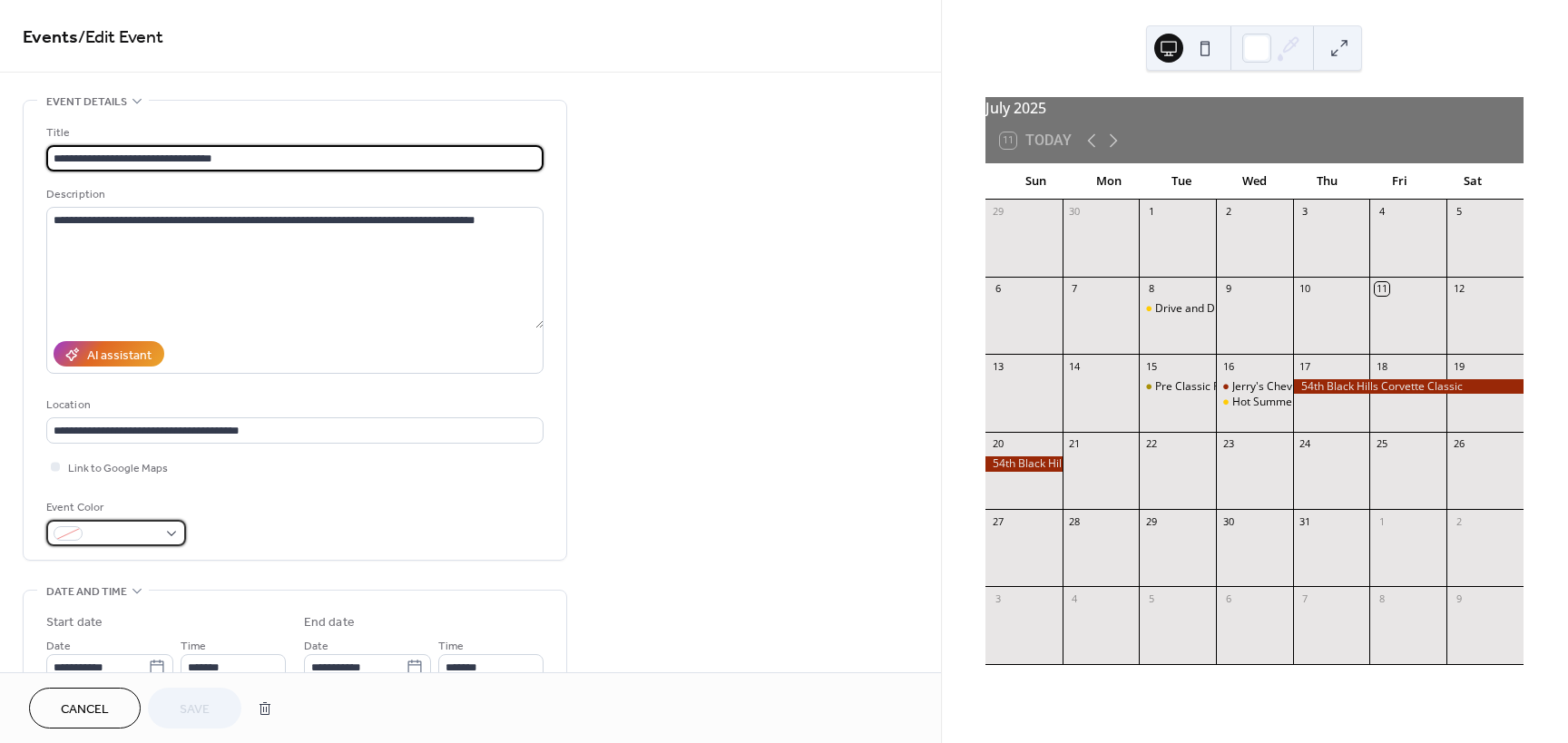 click at bounding box center (123, 534) 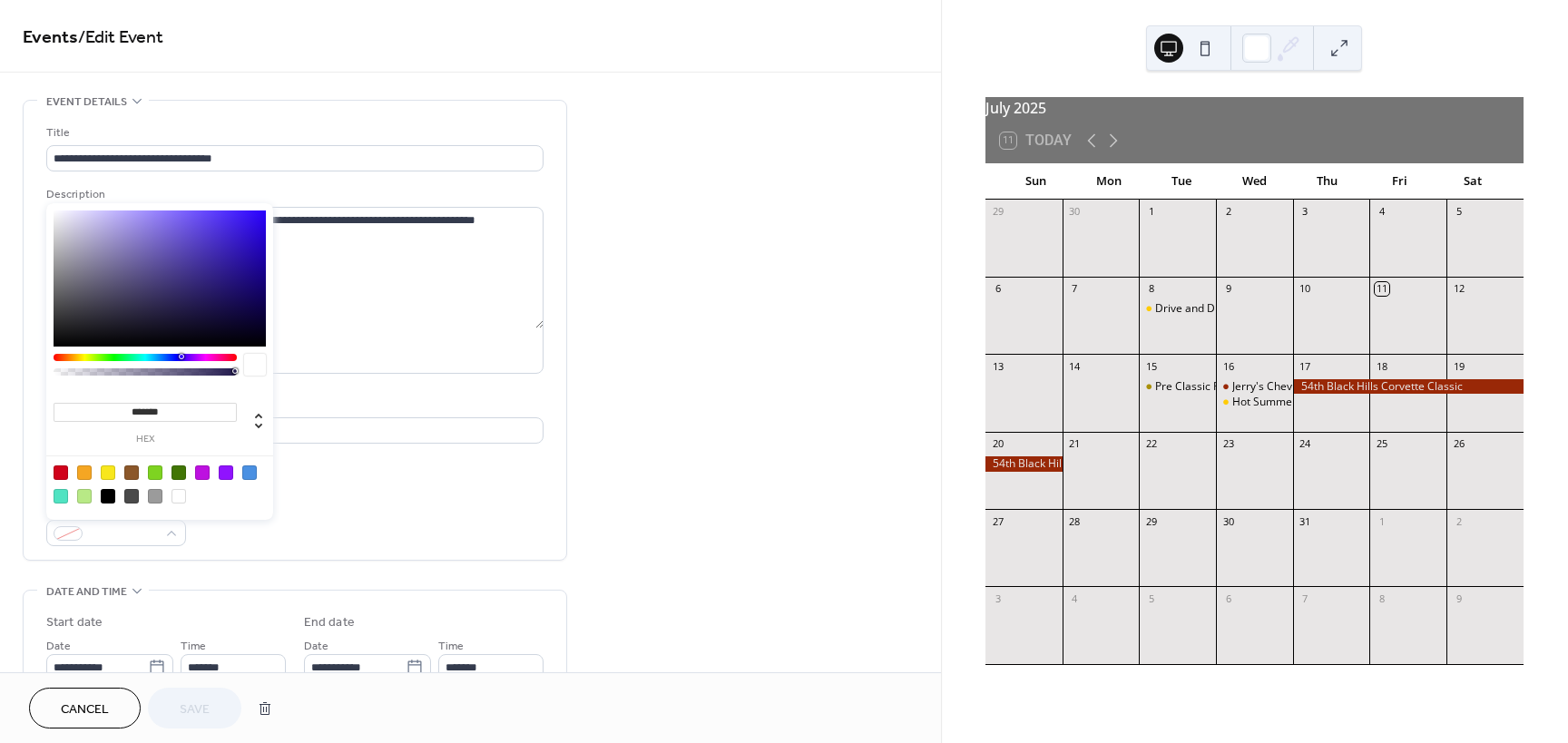 drag, startPoint x: 187, startPoint y: 409, endPoint x: 19, endPoint y: 410, distance: 168.003 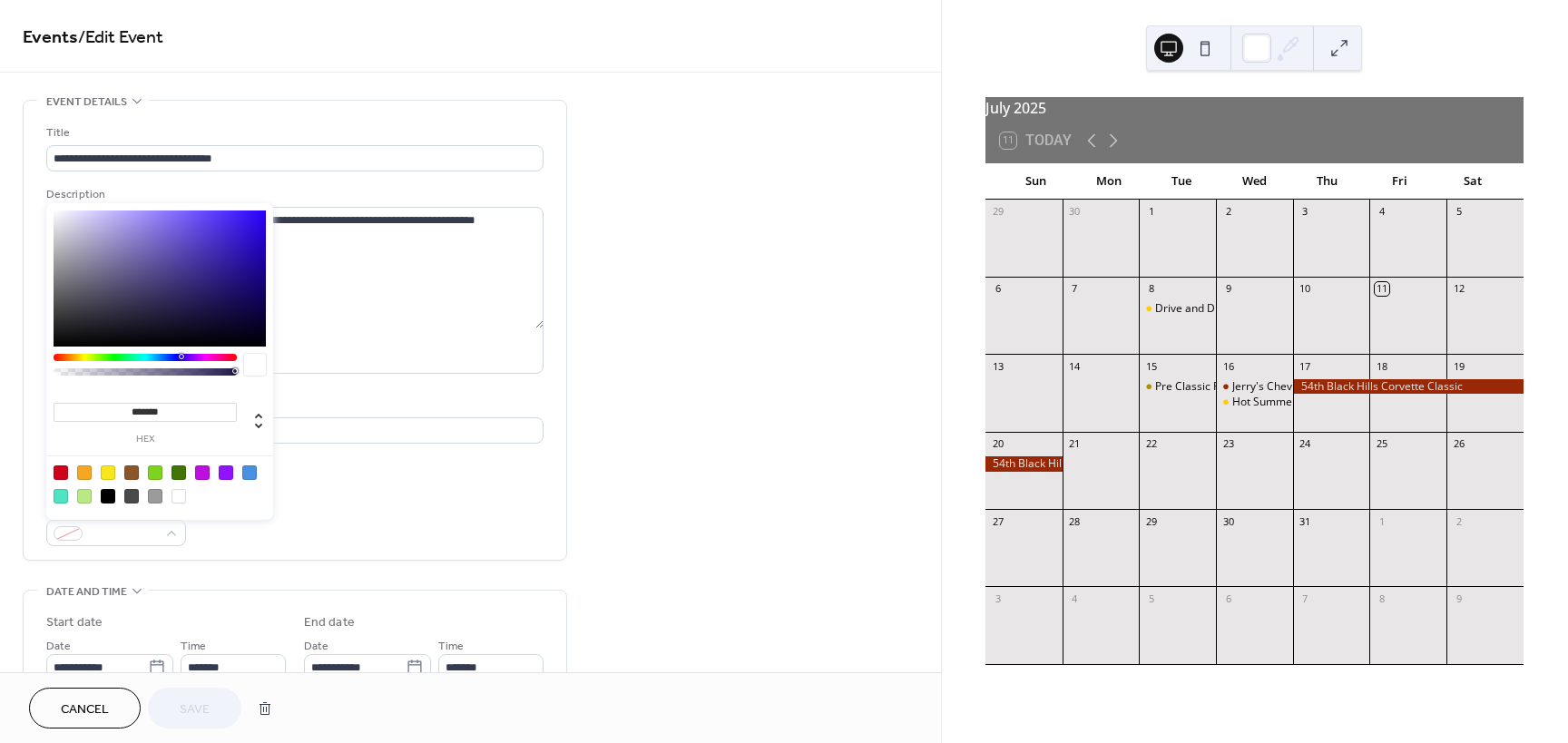 click on "**********" at bounding box center (784, 371) 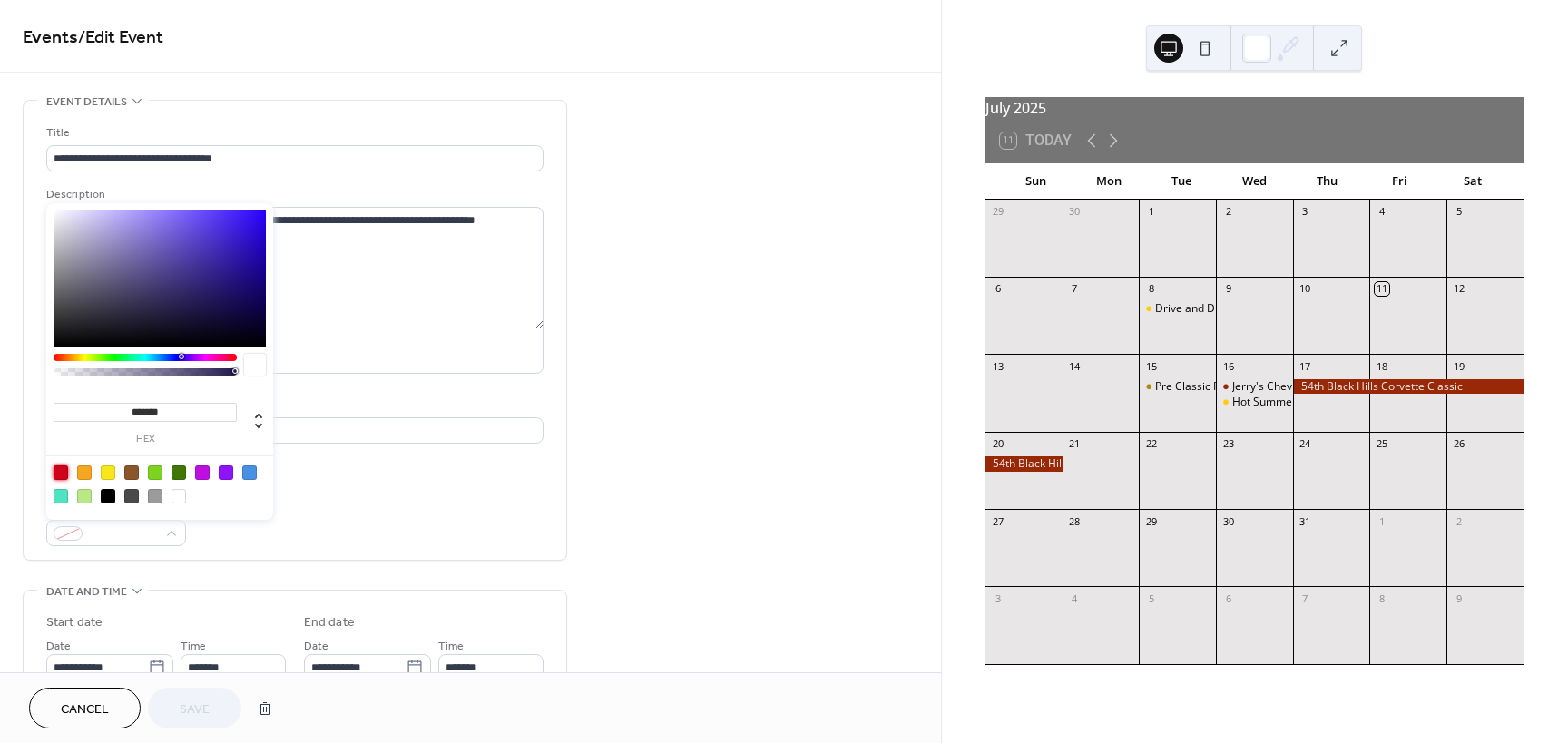 click on "*******" at bounding box center [145, 412] 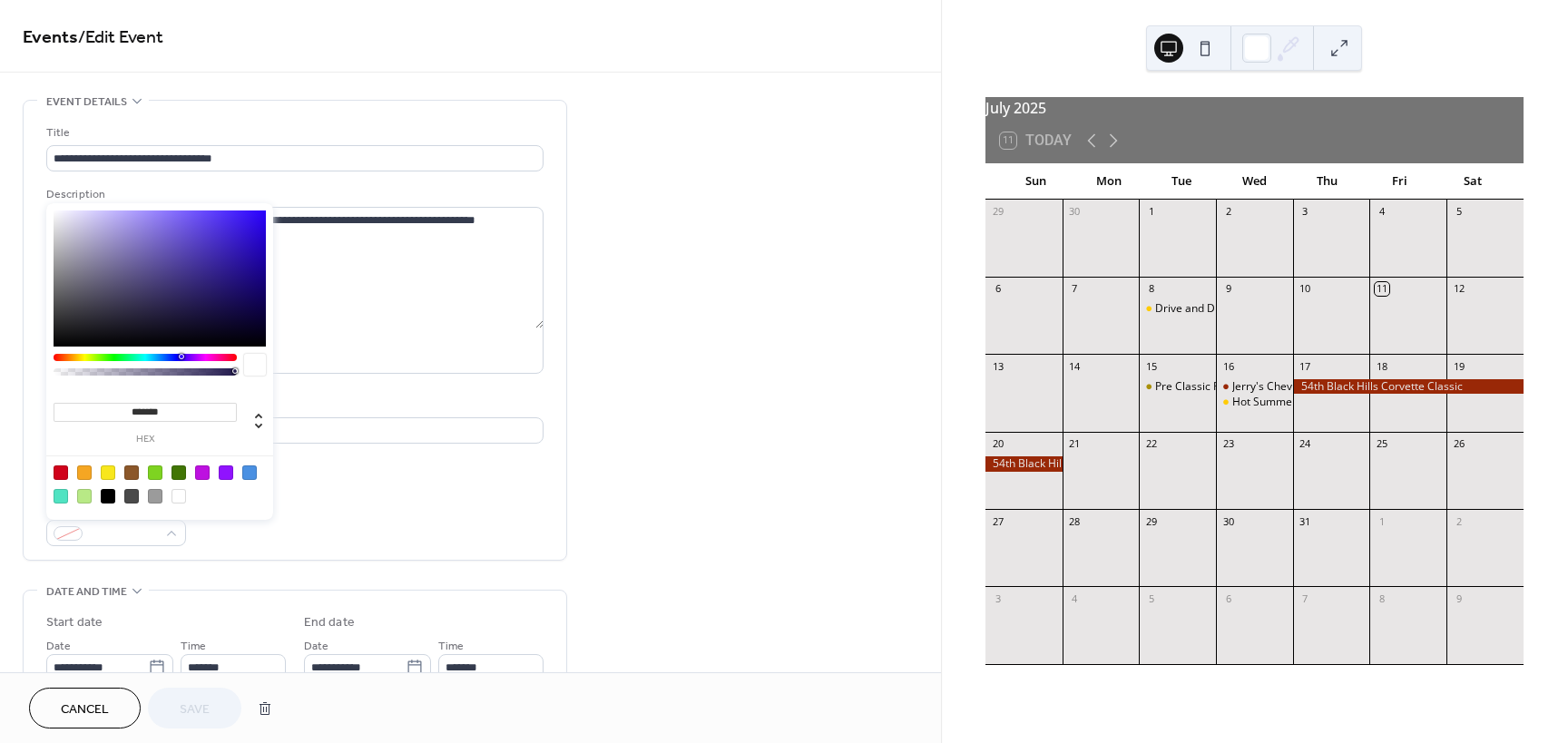 drag, startPoint x: 132, startPoint y: 408, endPoint x: 181, endPoint y: 408, distance: 49 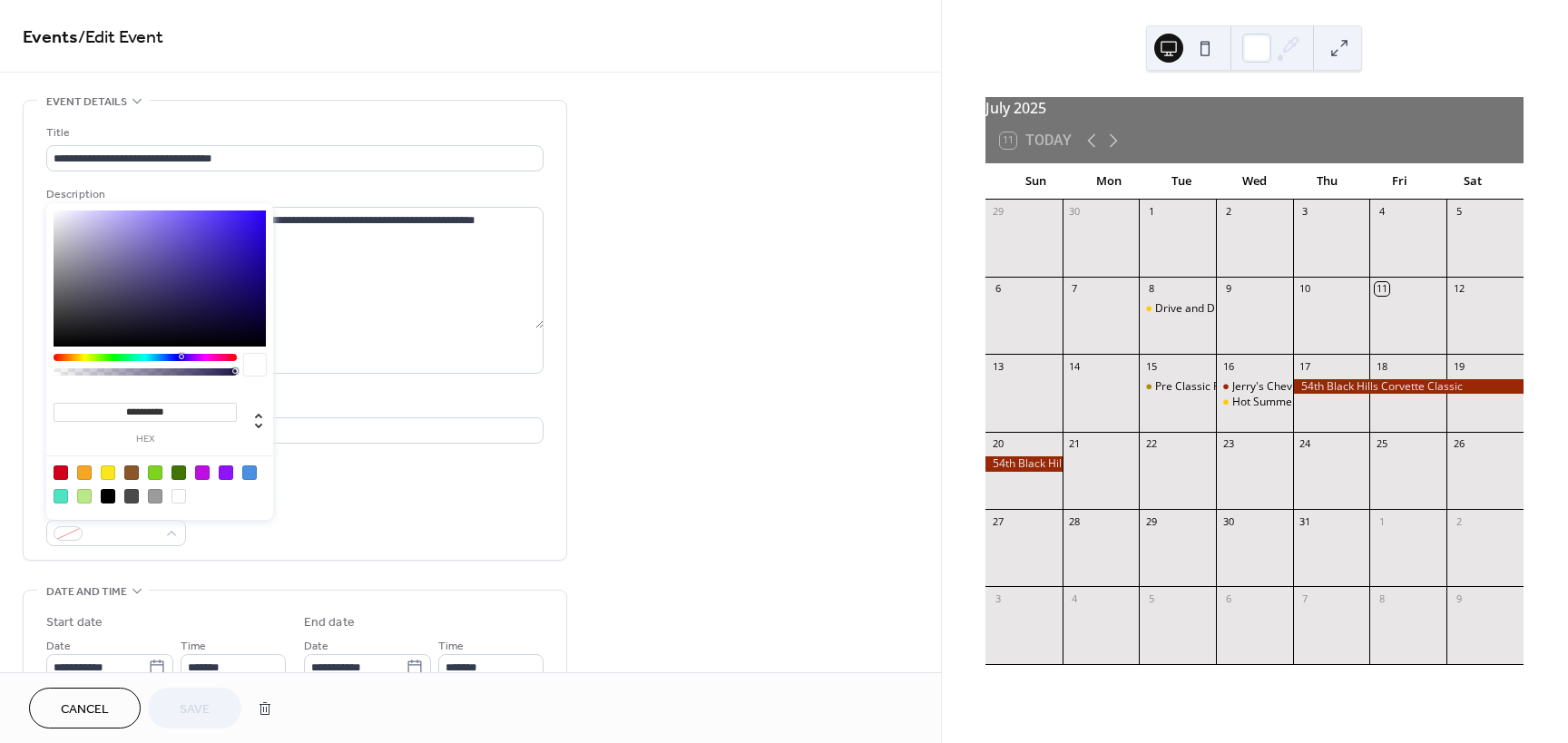 click on "**********" at bounding box center [145, 412] 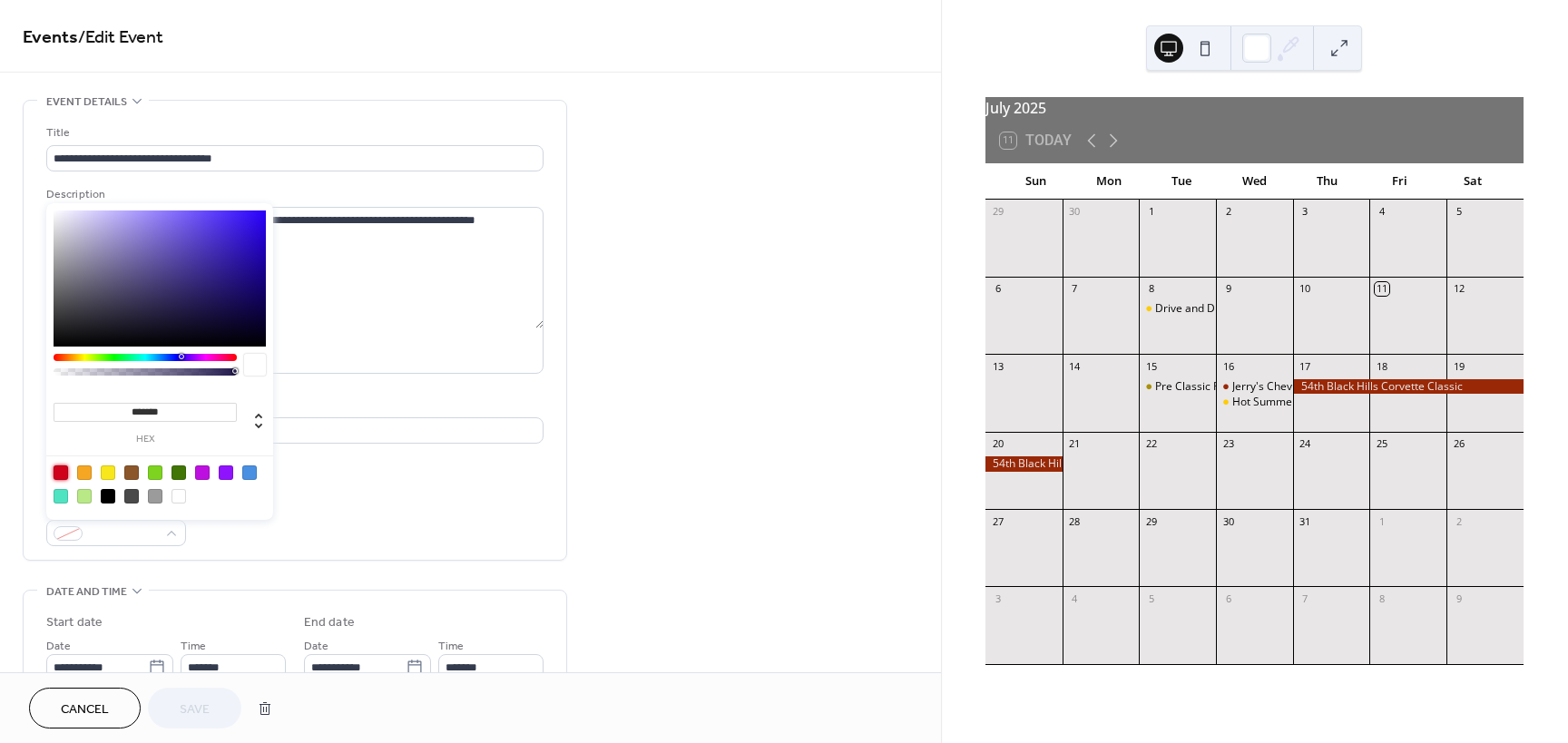 click on "*******" at bounding box center (145, 412) 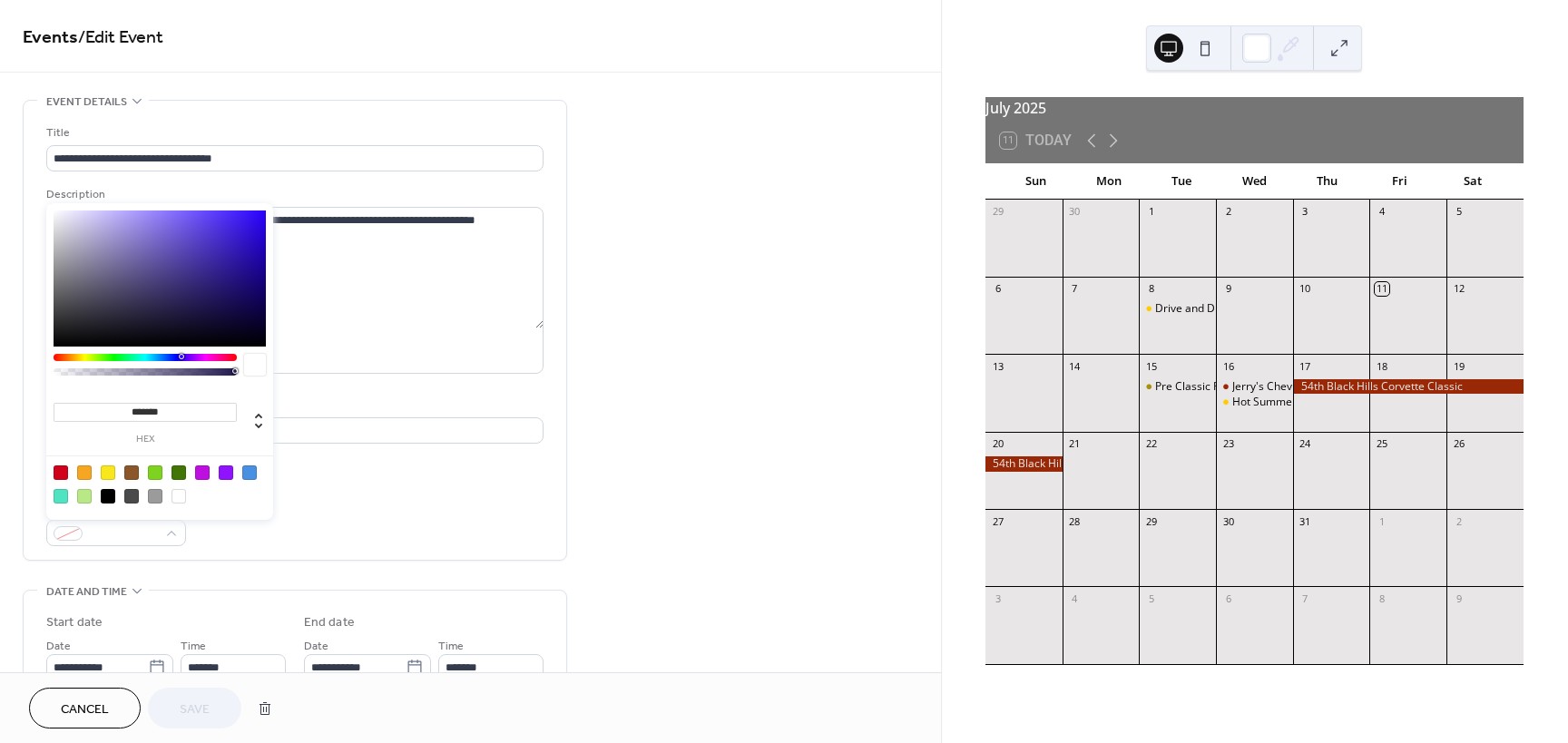drag, startPoint x: 177, startPoint y: 409, endPoint x: 121, endPoint y: 409, distance: 56 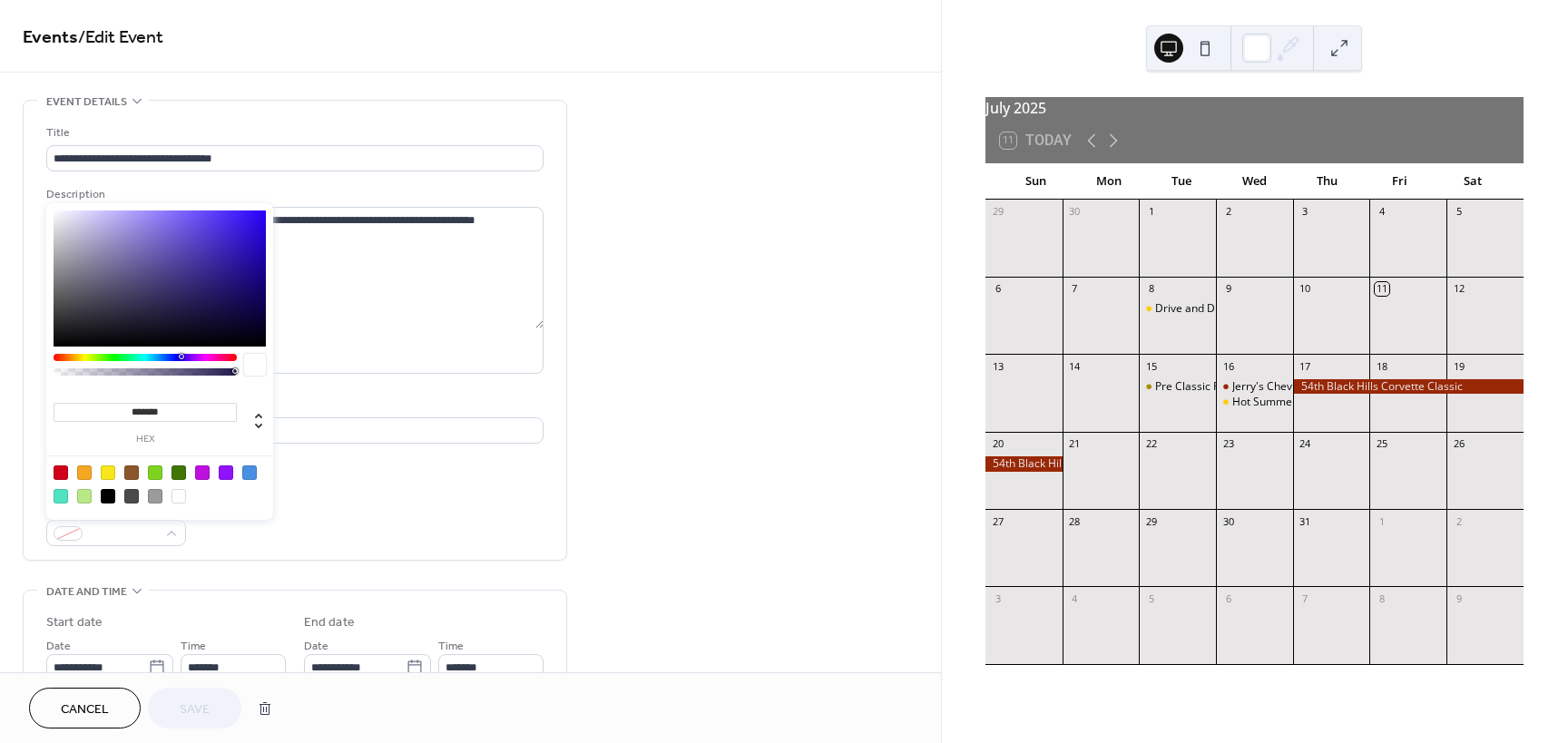 paste on "**" 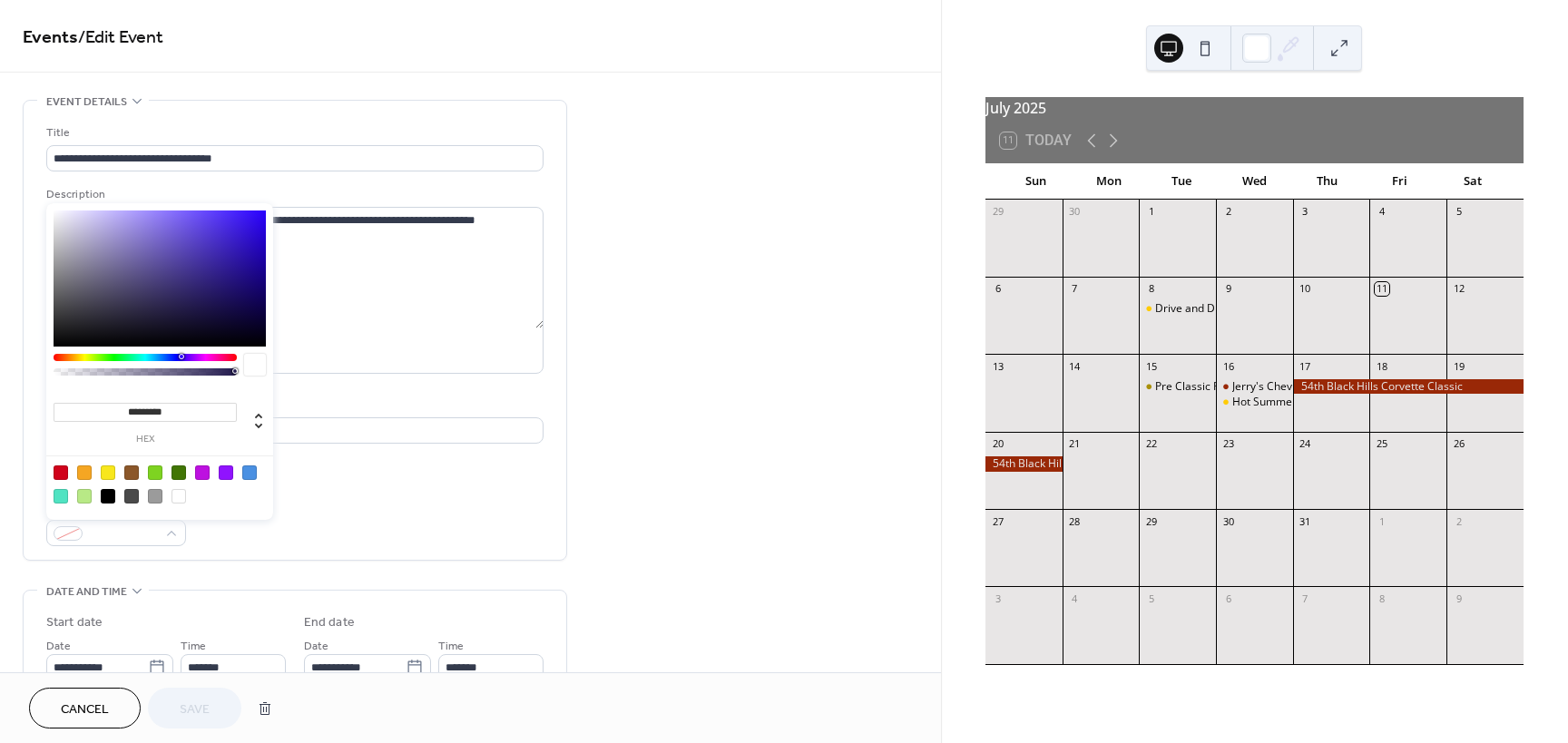 click on "*********" at bounding box center (145, 412) 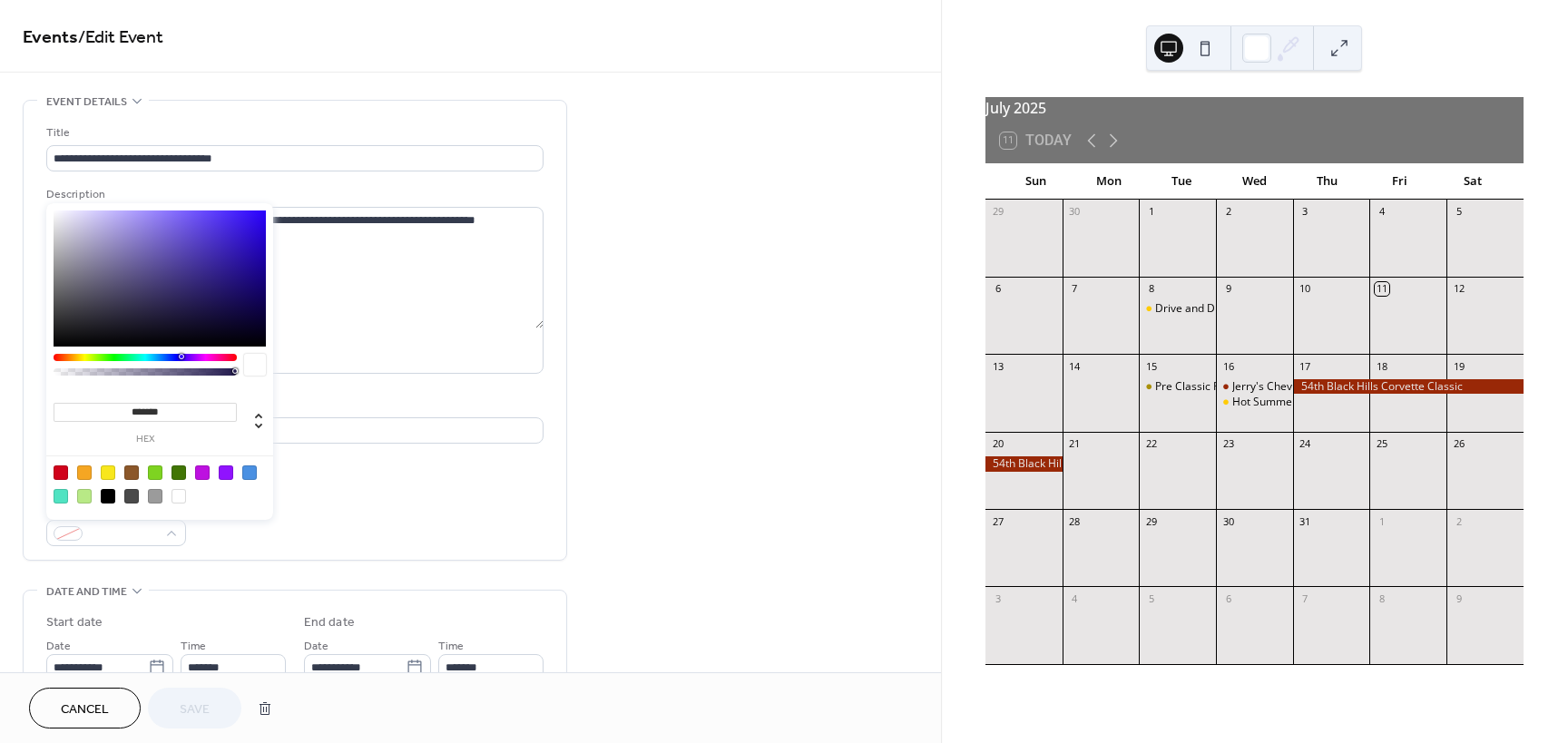 drag, startPoint x: 175, startPoint y: 409, endPoint x: 127, endPoint y: 399, distance: 49.030603 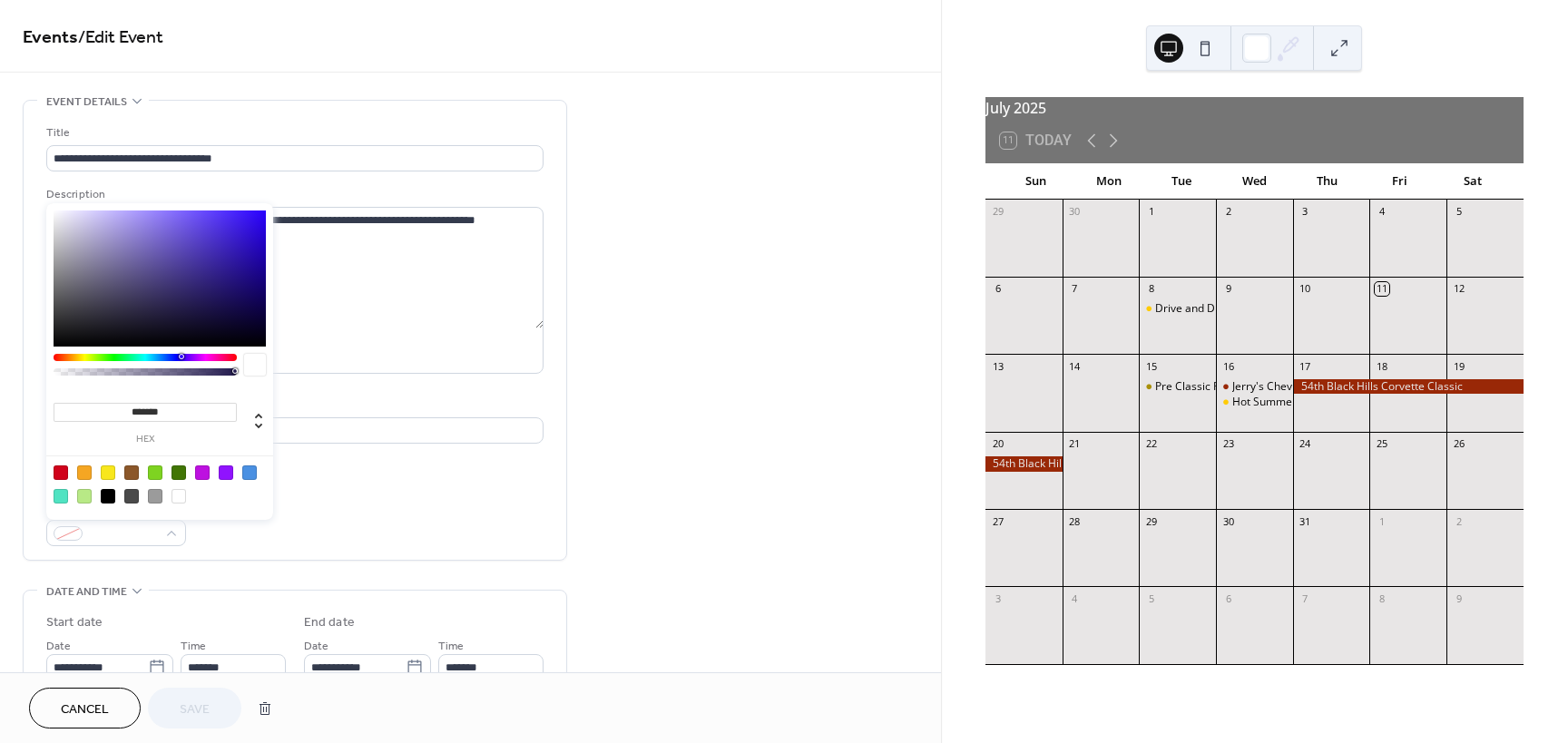 click on "******* hex" at bounding box center [145, 422] 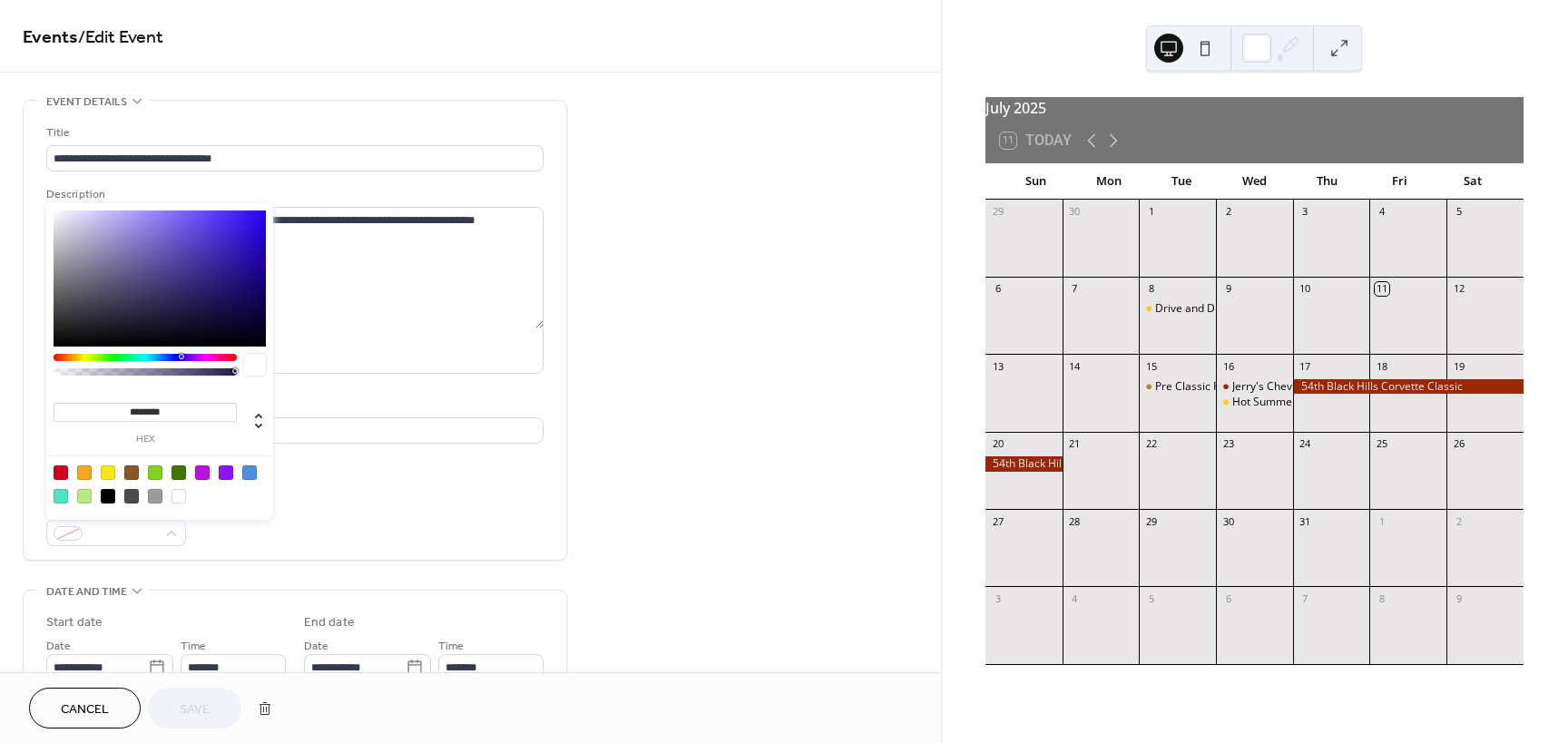 type on "*******" 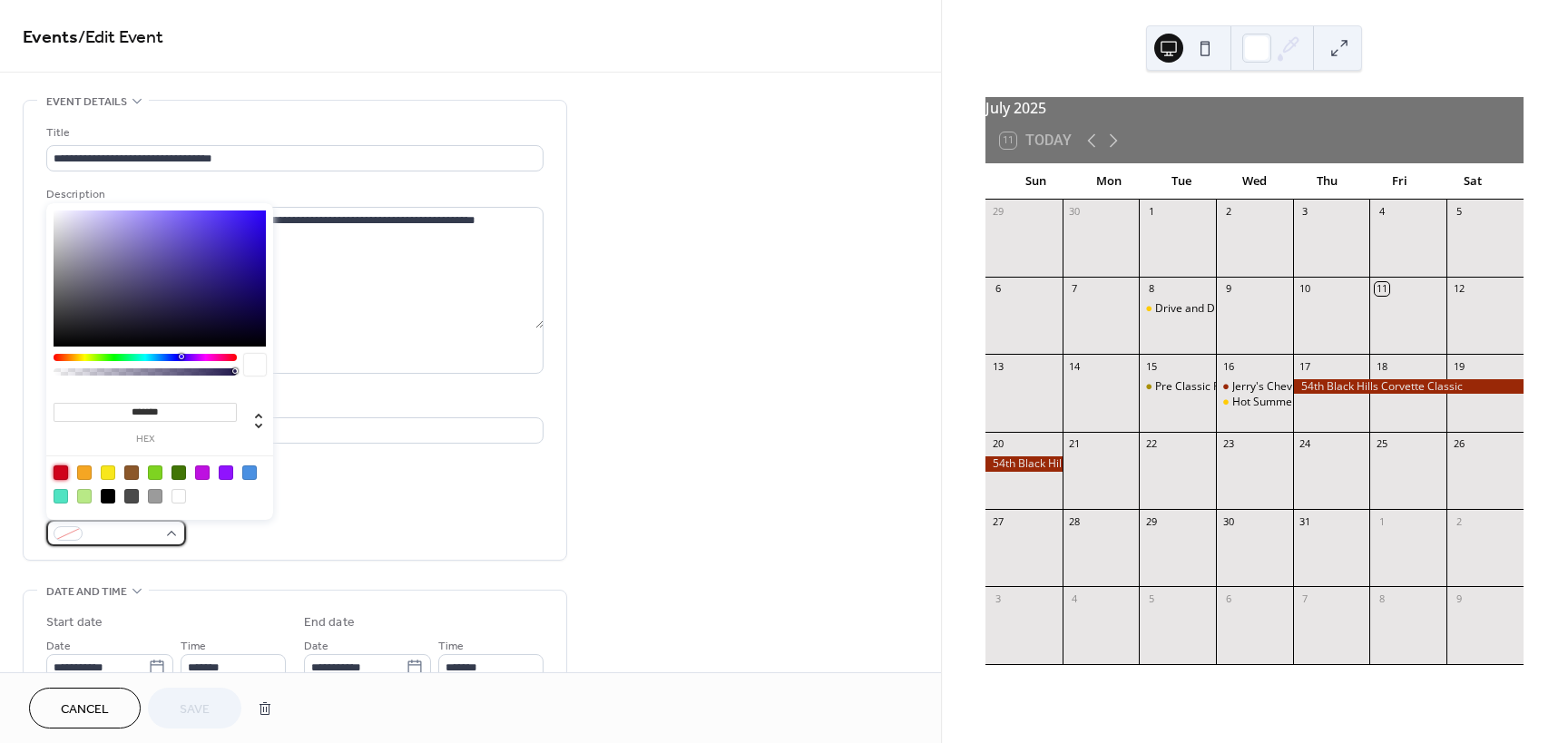 click at bounding box center [123, 534] 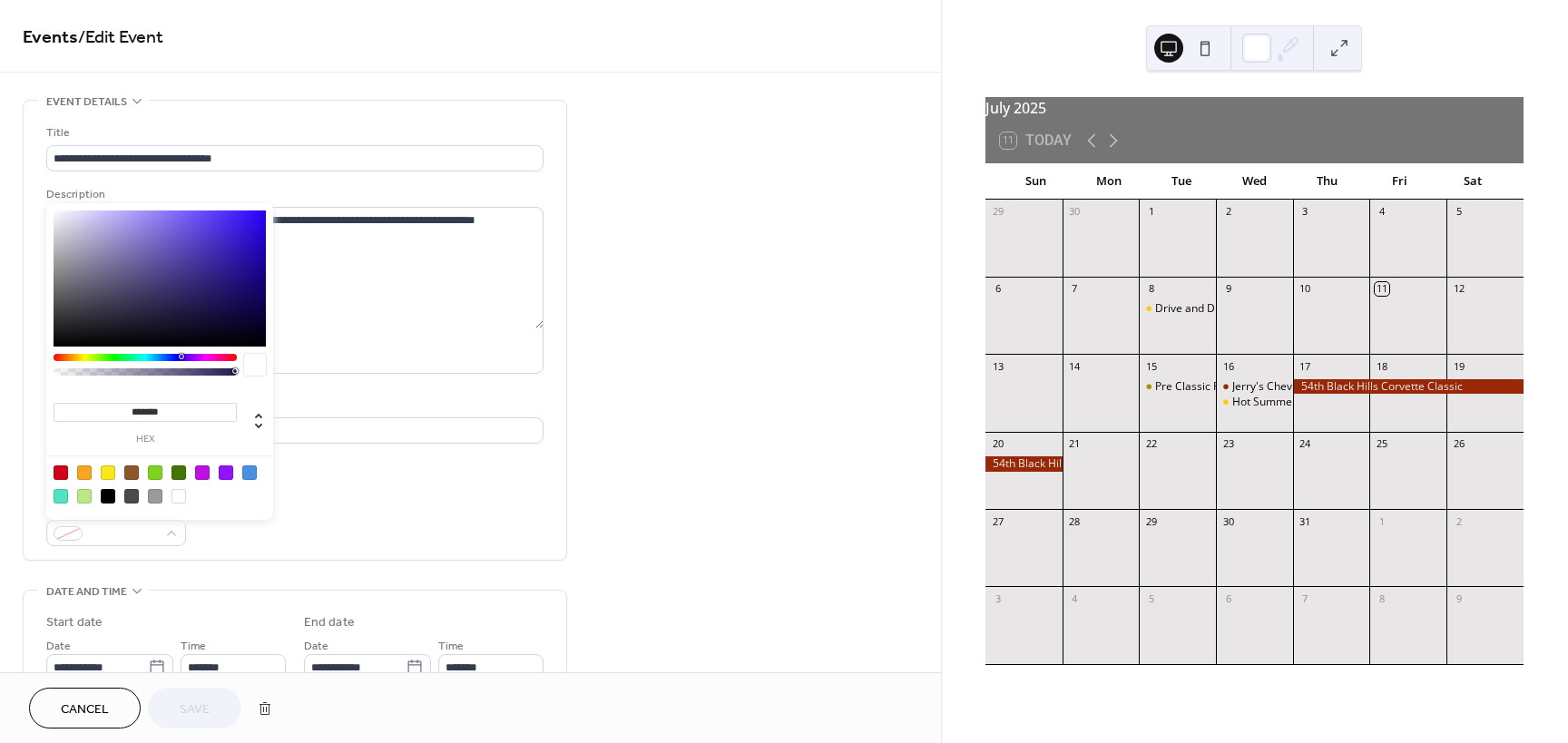 drag, startPoint x: 183, startPoint y: 413, endPoint x: 5, endPoint y: 395, distance: 178.9078 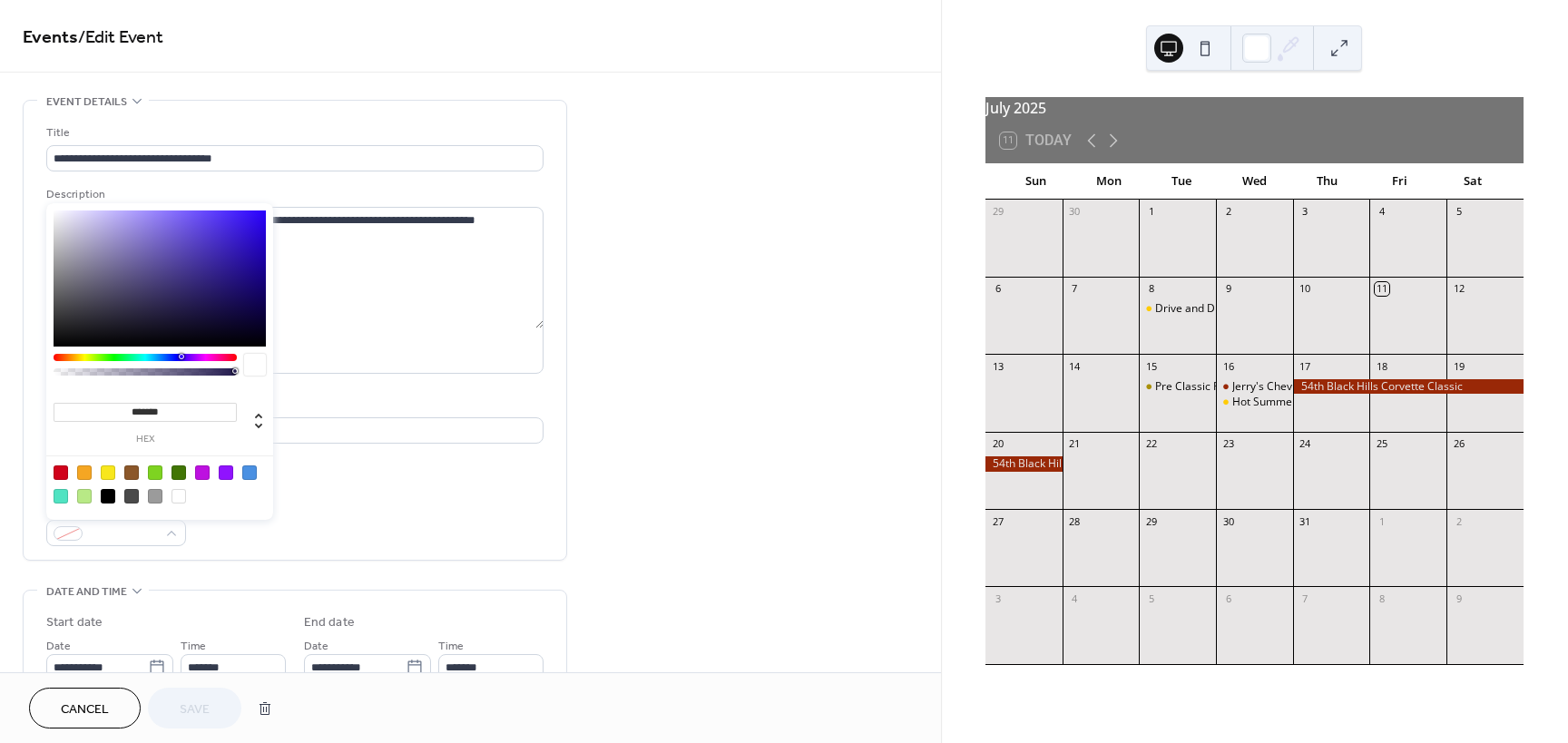 click on "**********" at bounding box center [784, 371] 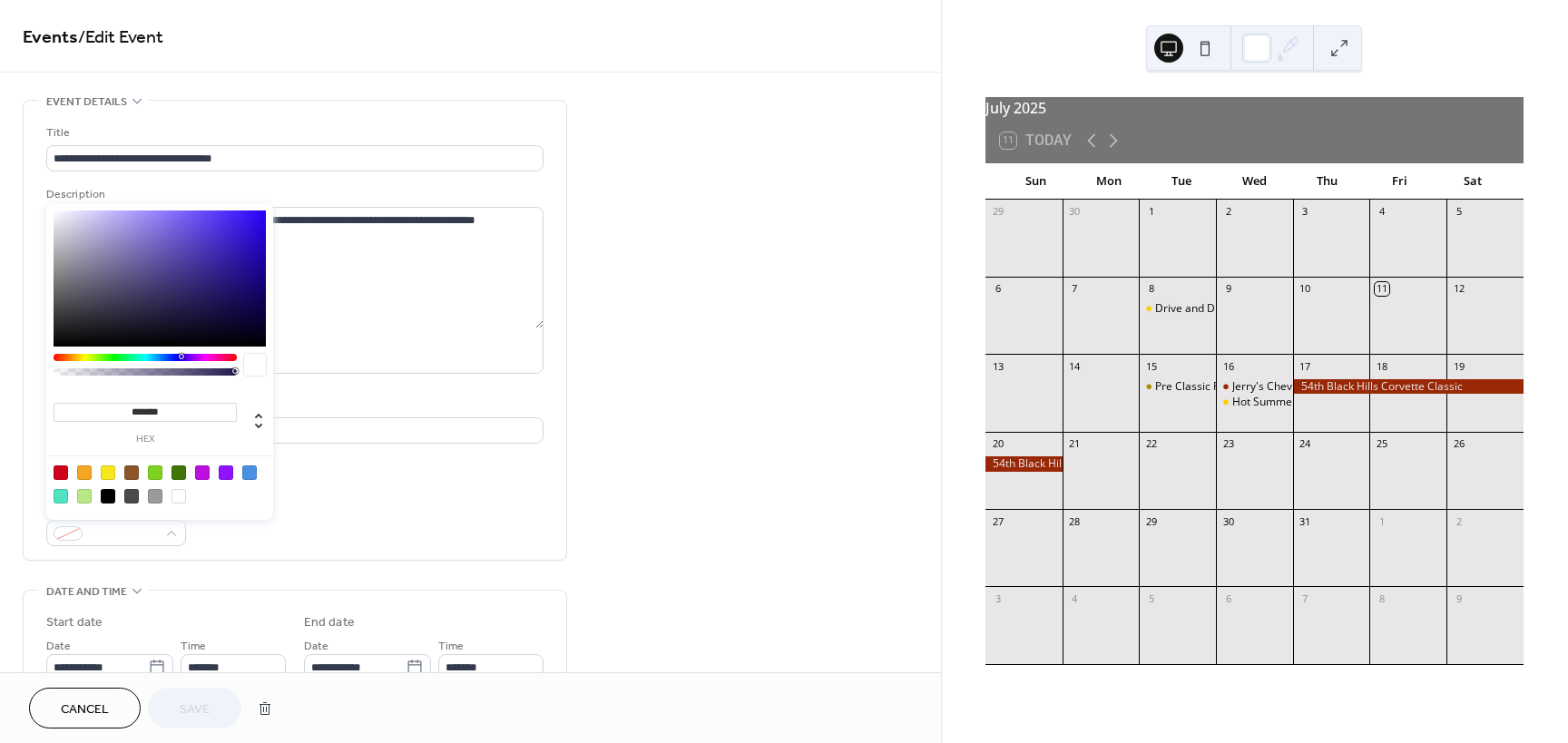 click on "hex" at bounding box center (145, 439) 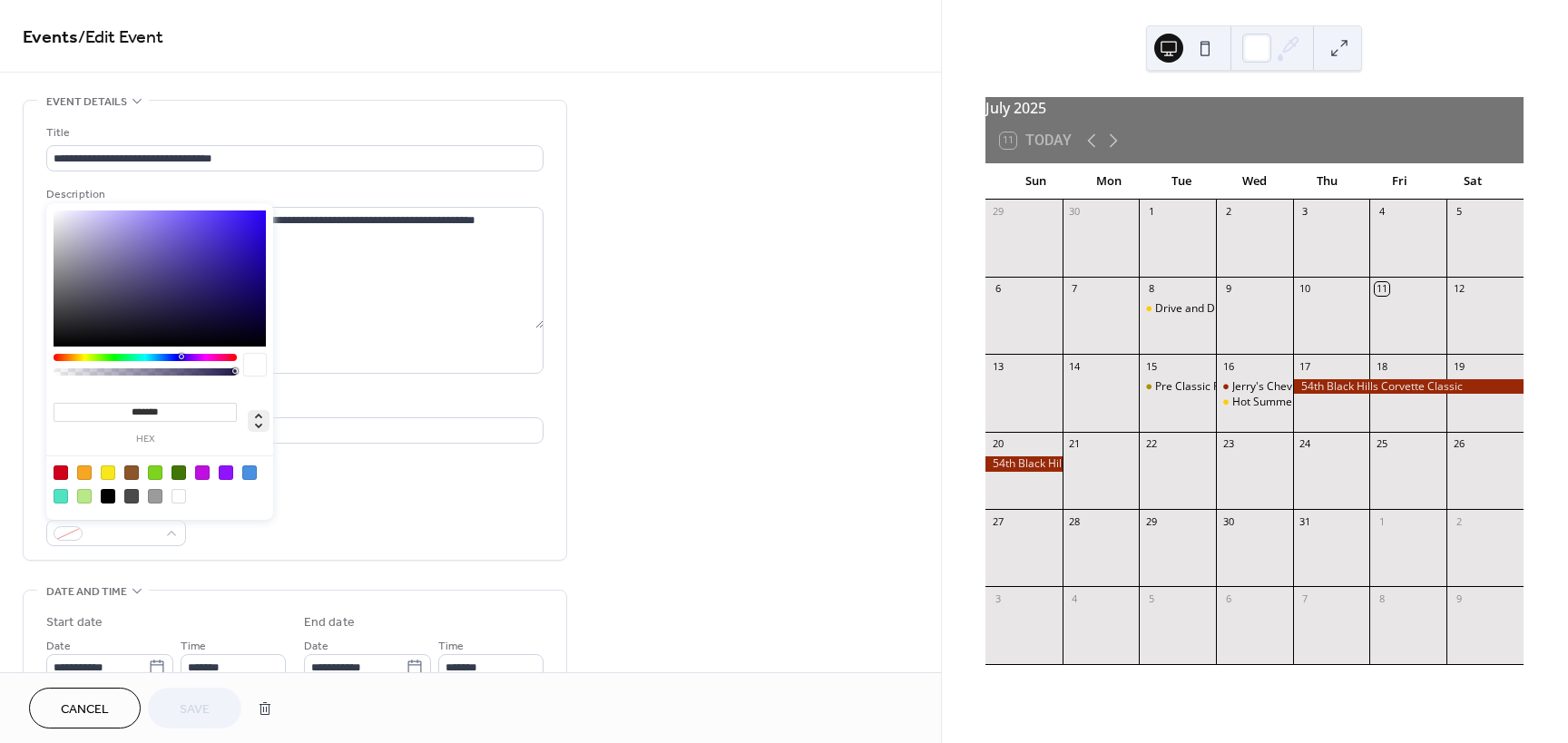 click 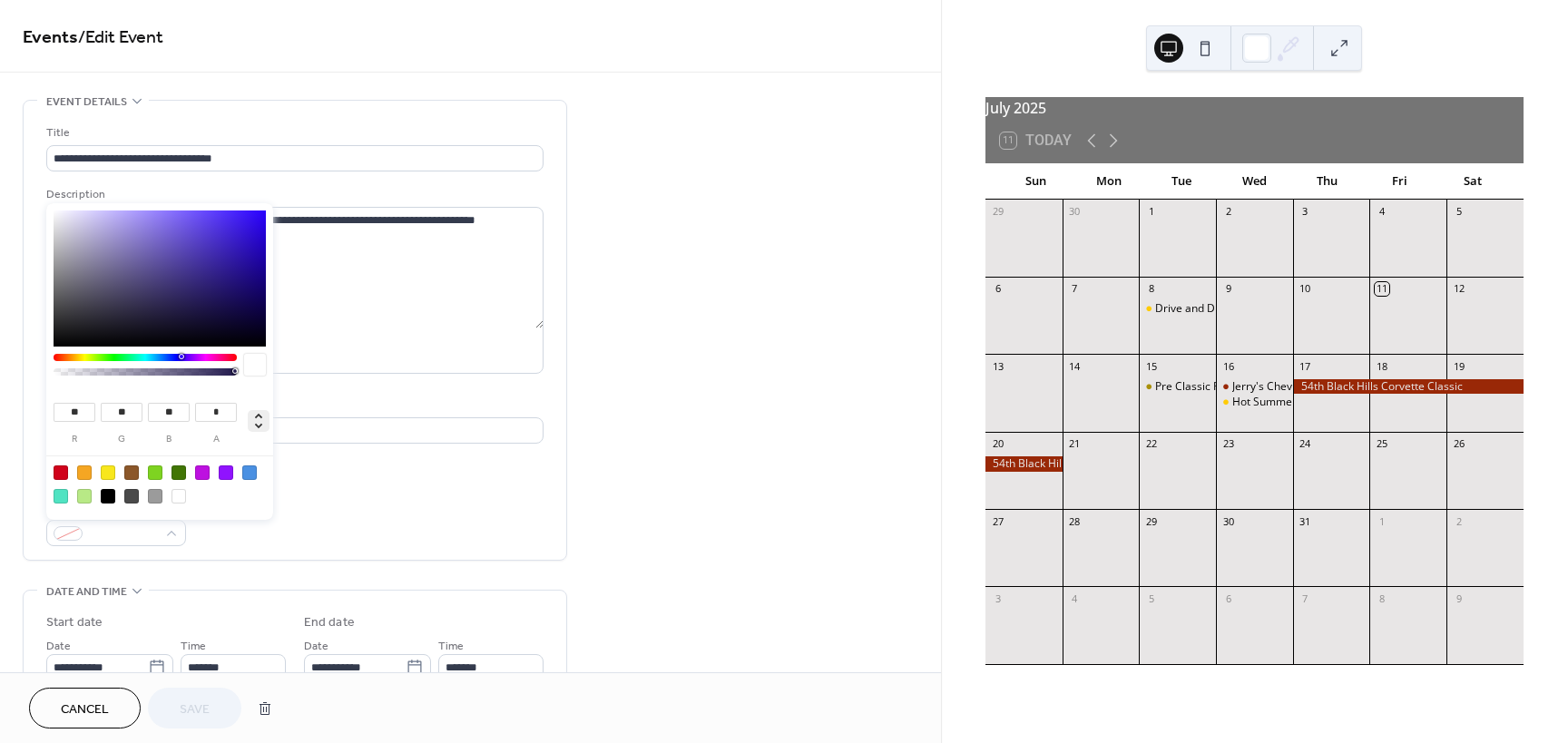 click 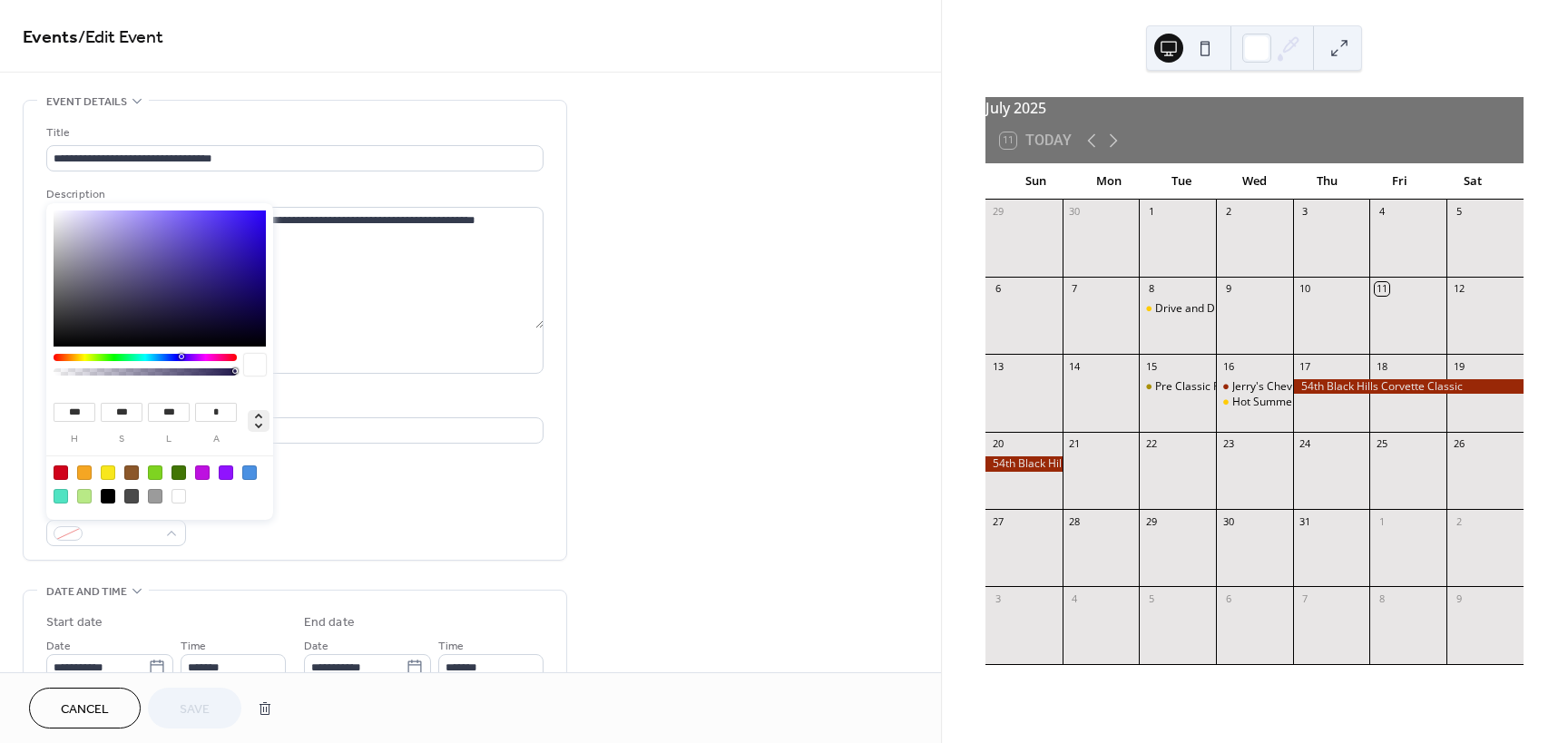 click 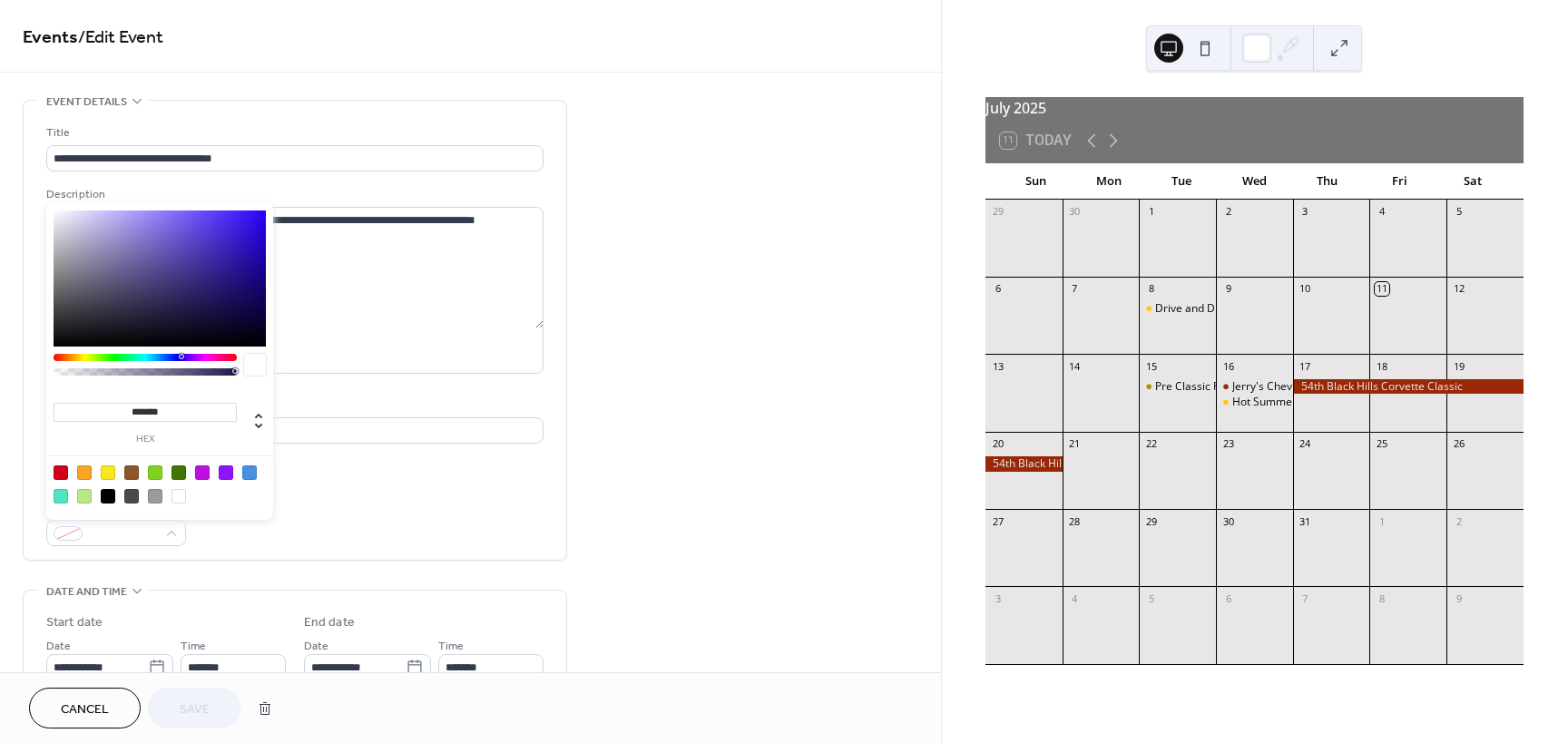 drag, startPoint x: 170, startPoint y: 414, endPoint x: 123, endPoint y: 421, distance: 47.51842 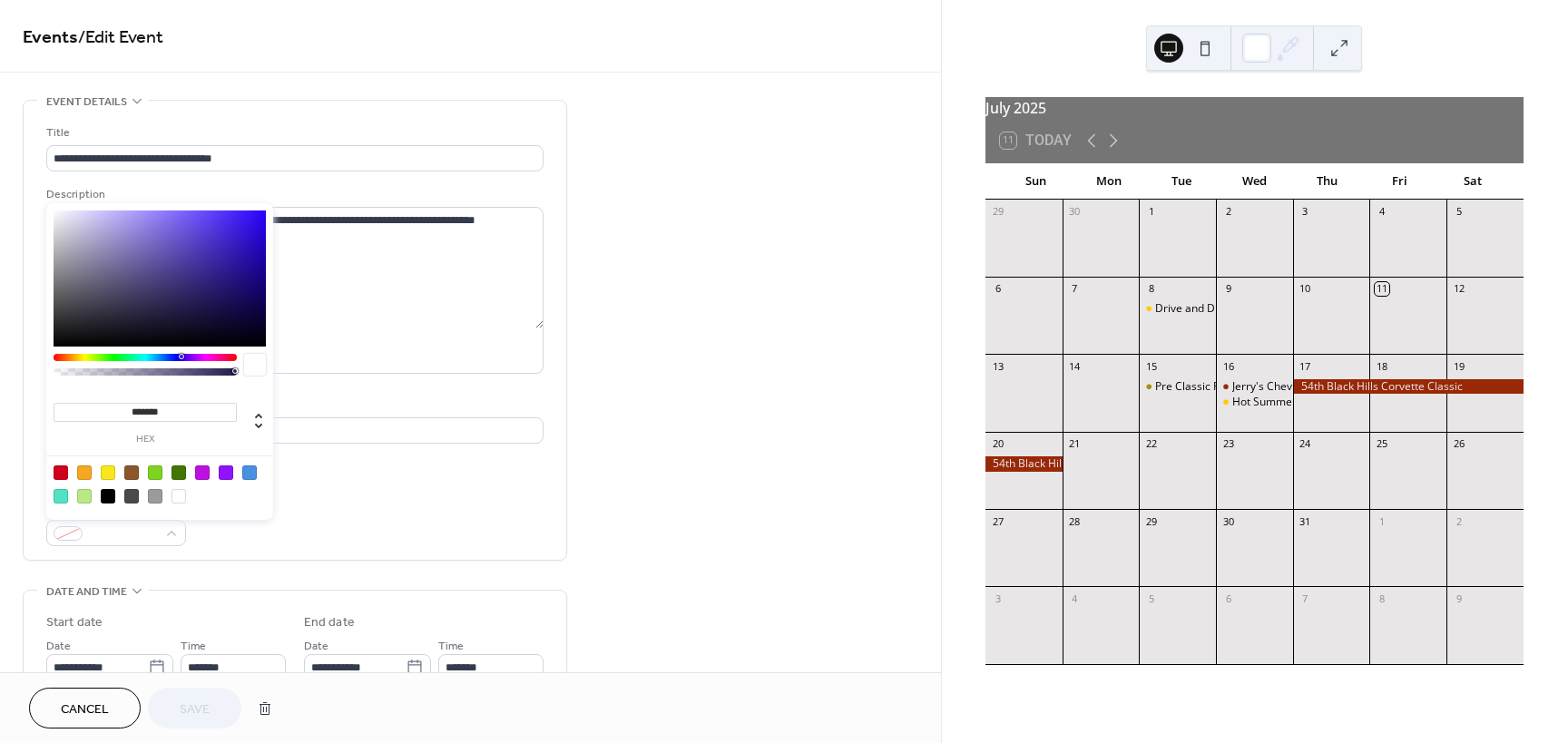 click on "******* hex" at bounding box center [145, 422] 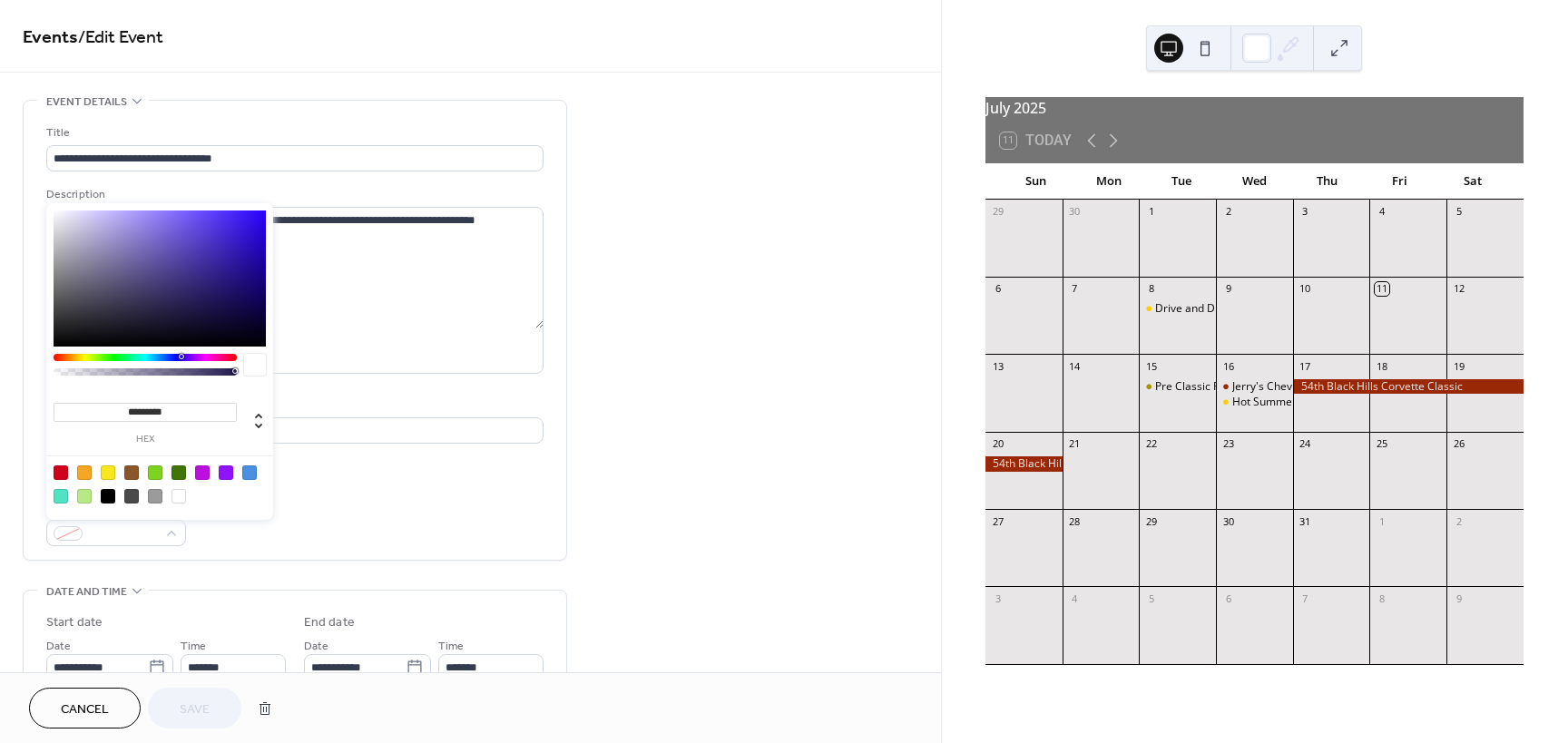 drag, startPoint x: 158, startPoint y: 413, endPoint x: 177, endPoint y: 412, distance: 19.026298 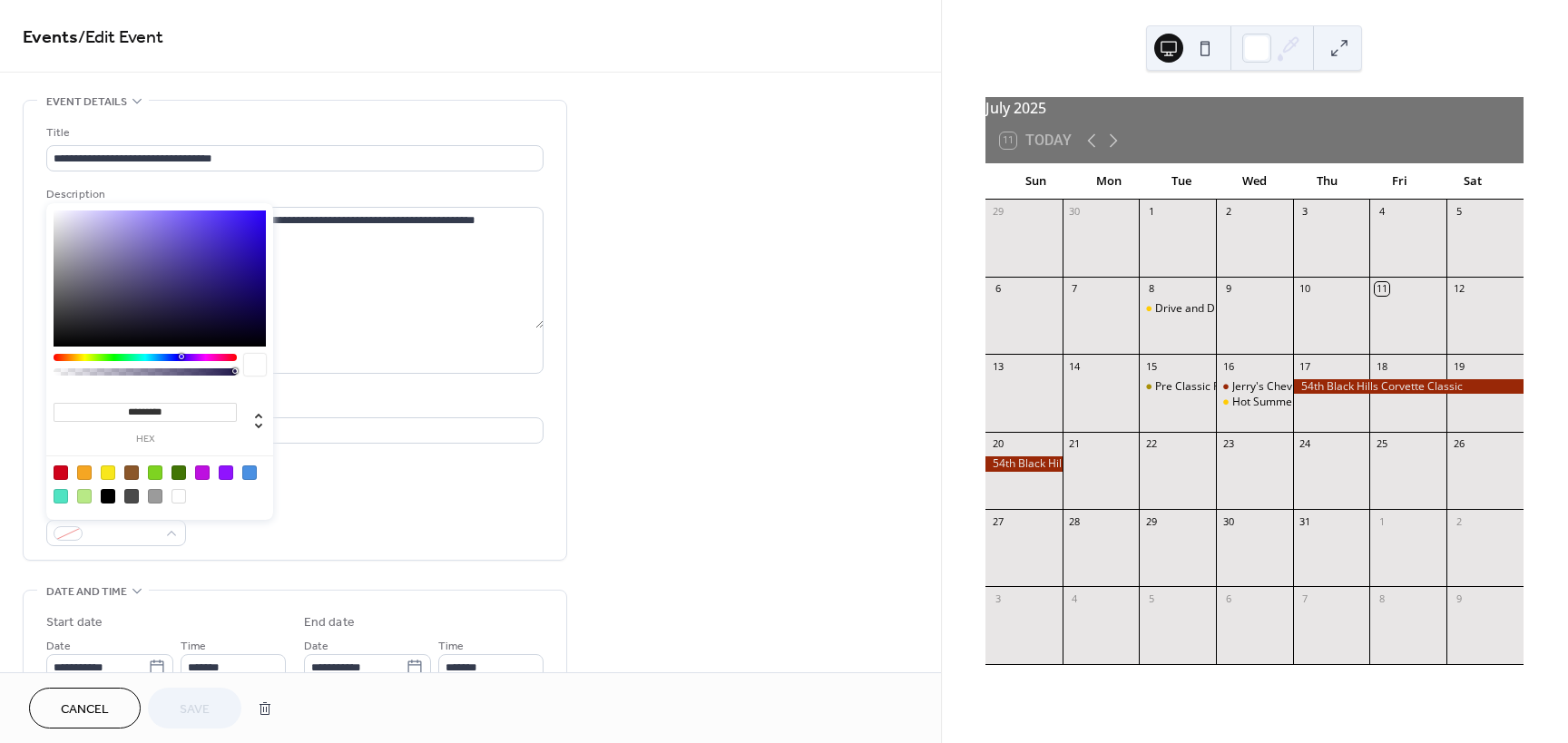 type on "*******" 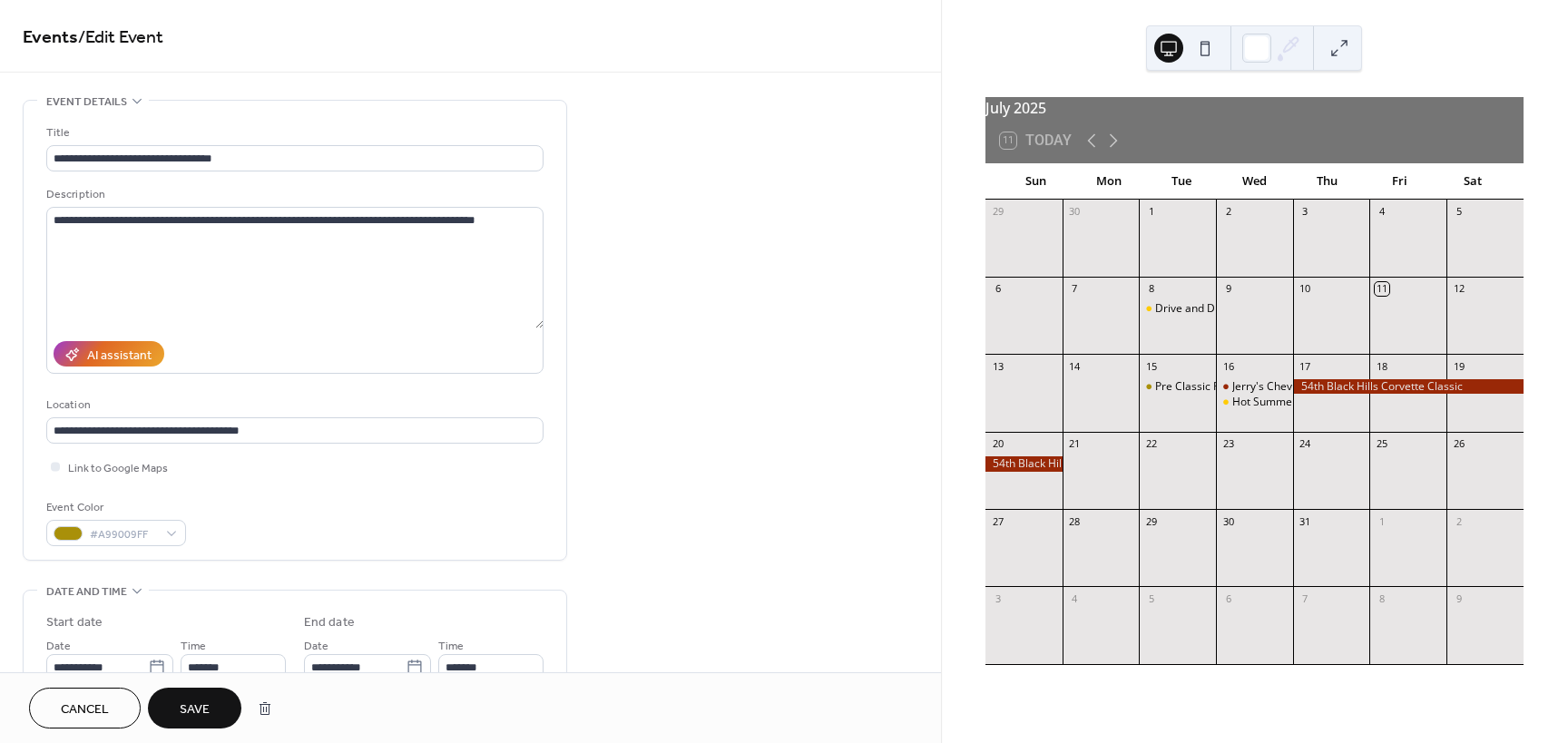 click on "Save" at bounding box center (194, 709) 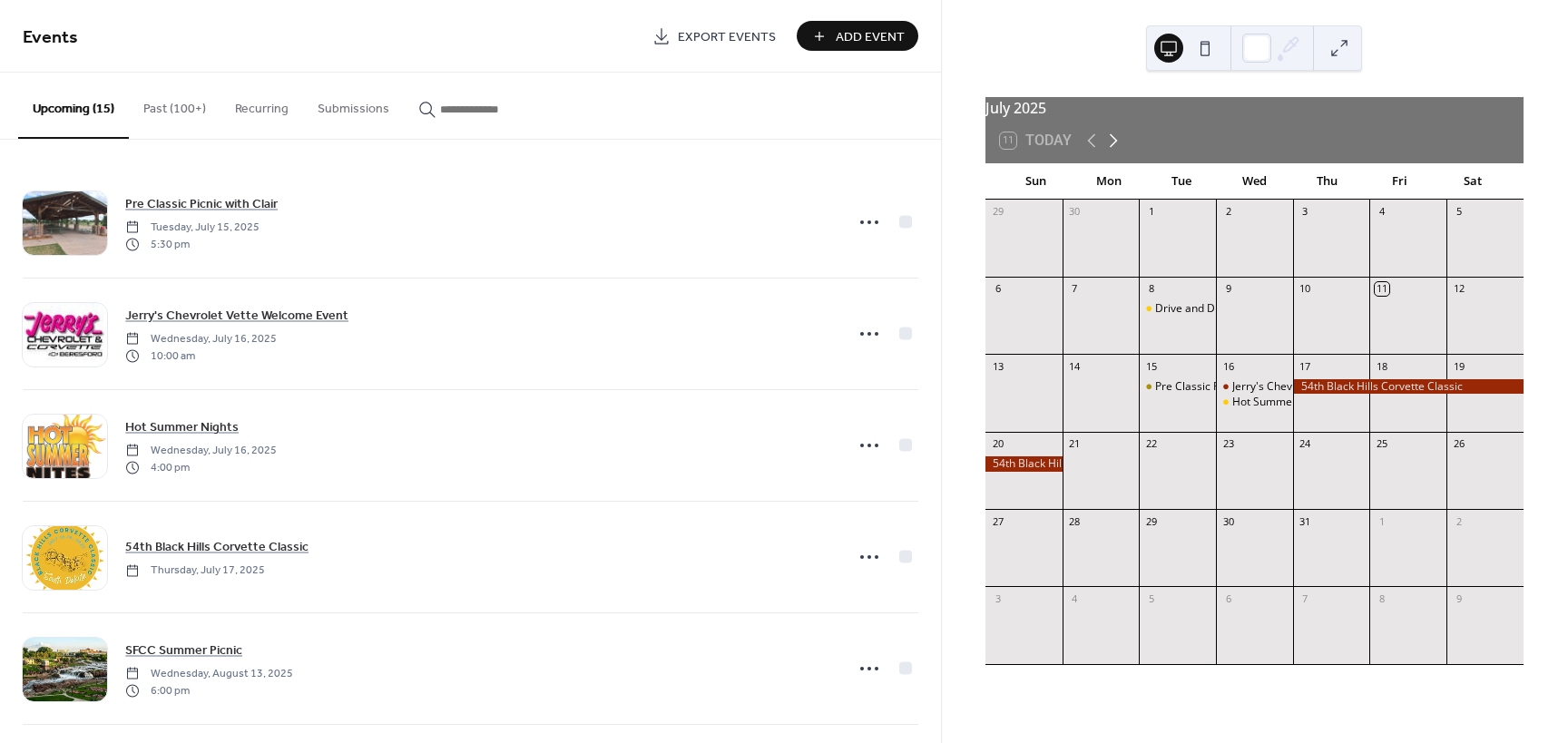 click 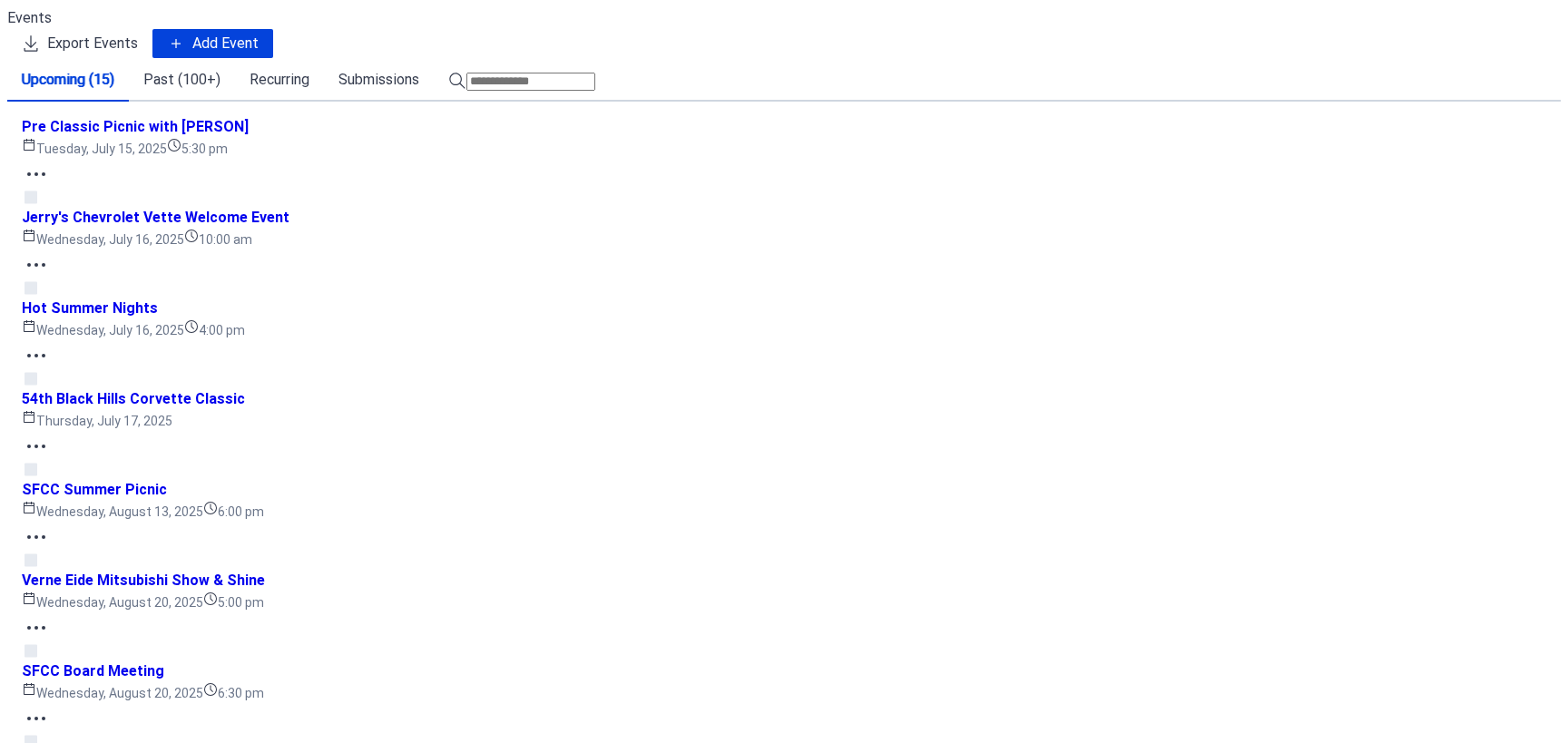 scroll, scrollTop: 0, scrollLeft: 0, axis: both 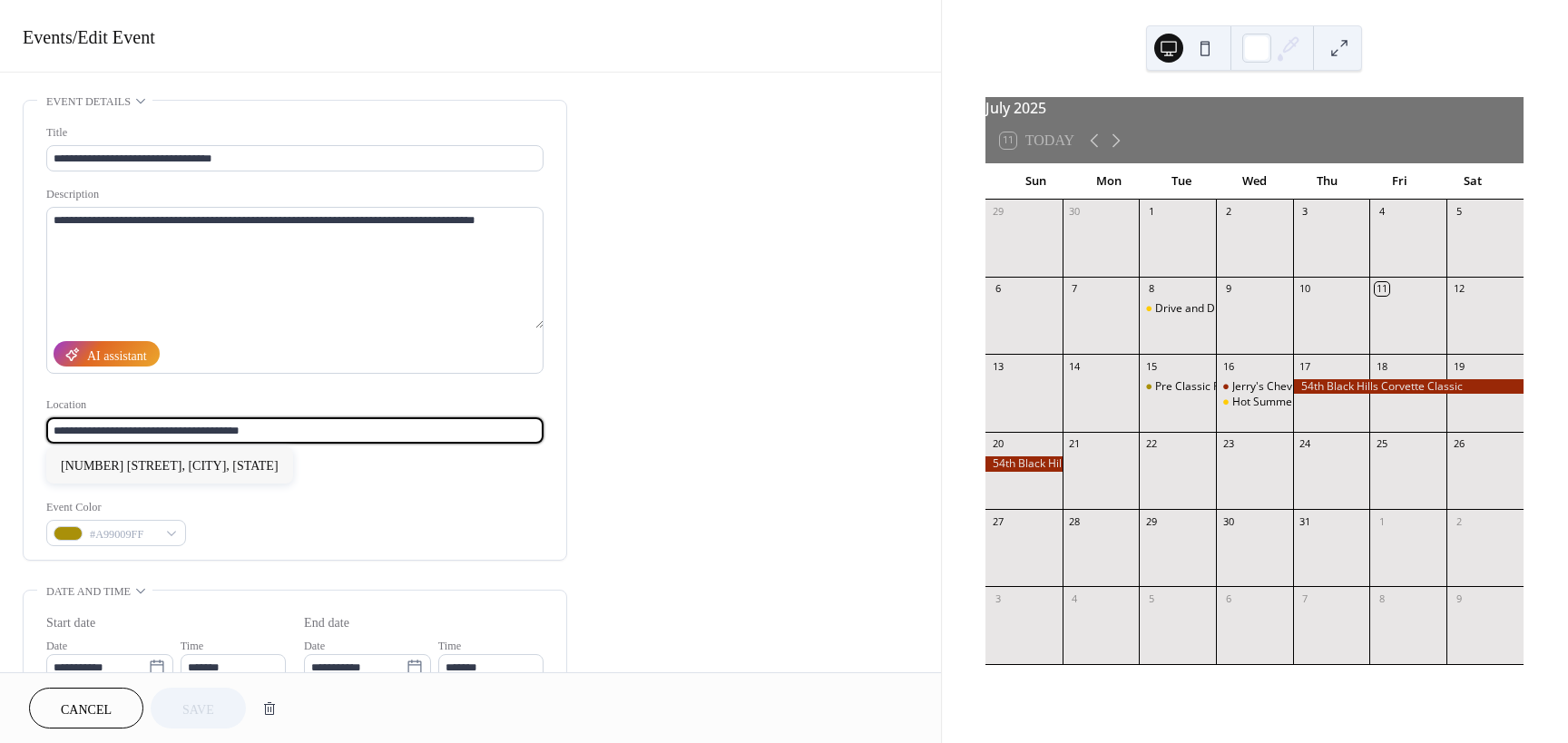 drag, startPoint x: 270, startPoint y: 433, endPoint x: -43, endPoint y: 433, distance: 313 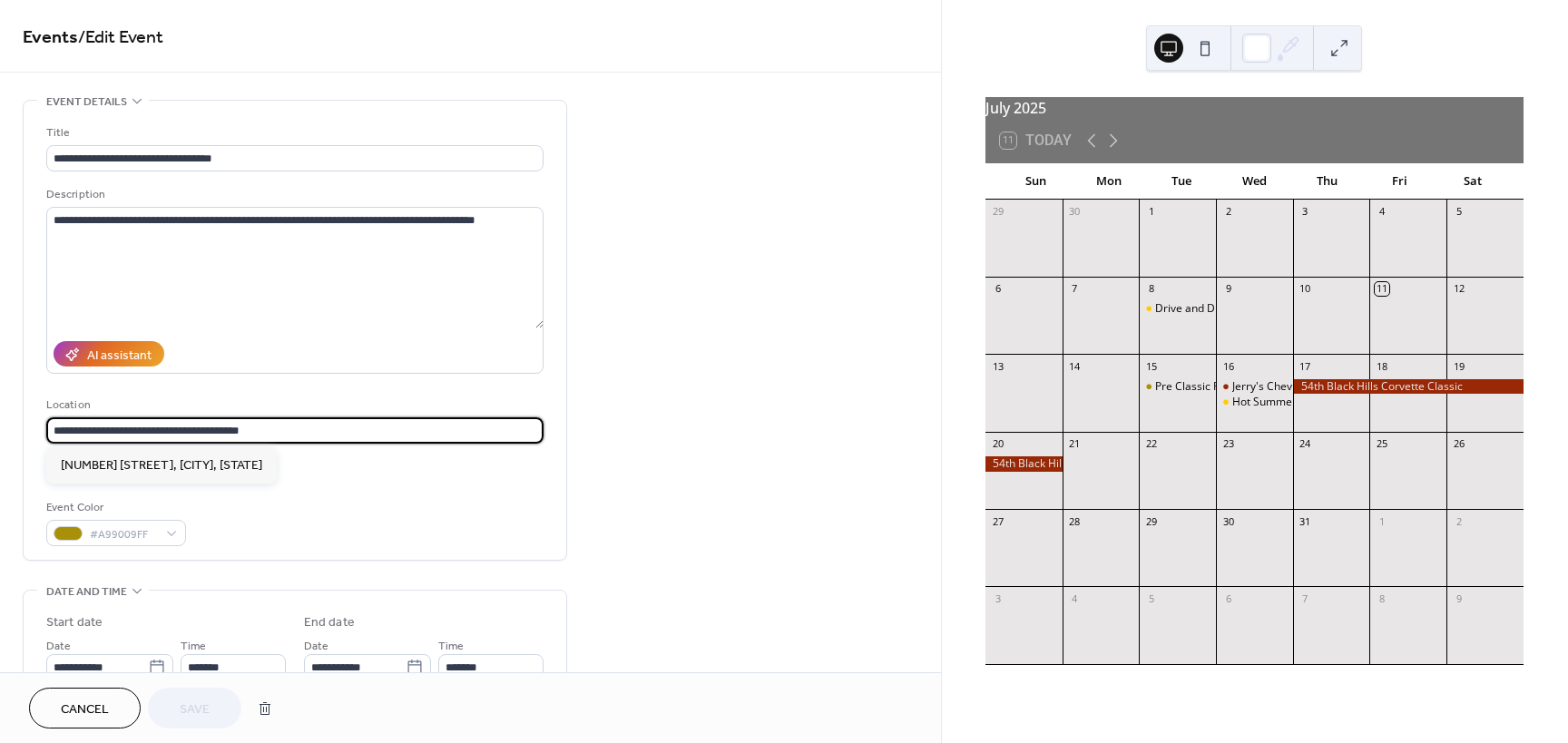 click on "**********" at bounding box center (784, 371) 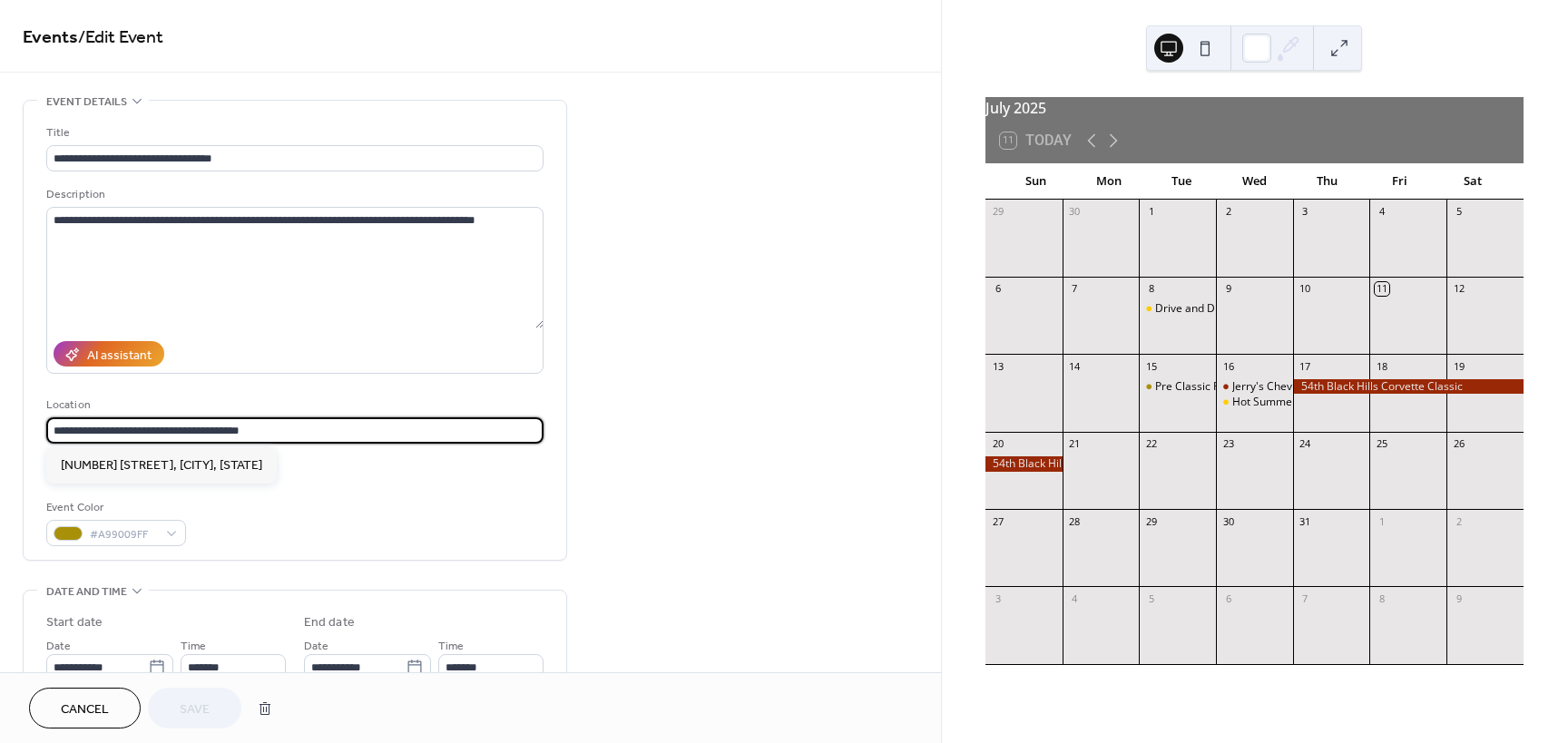 paste 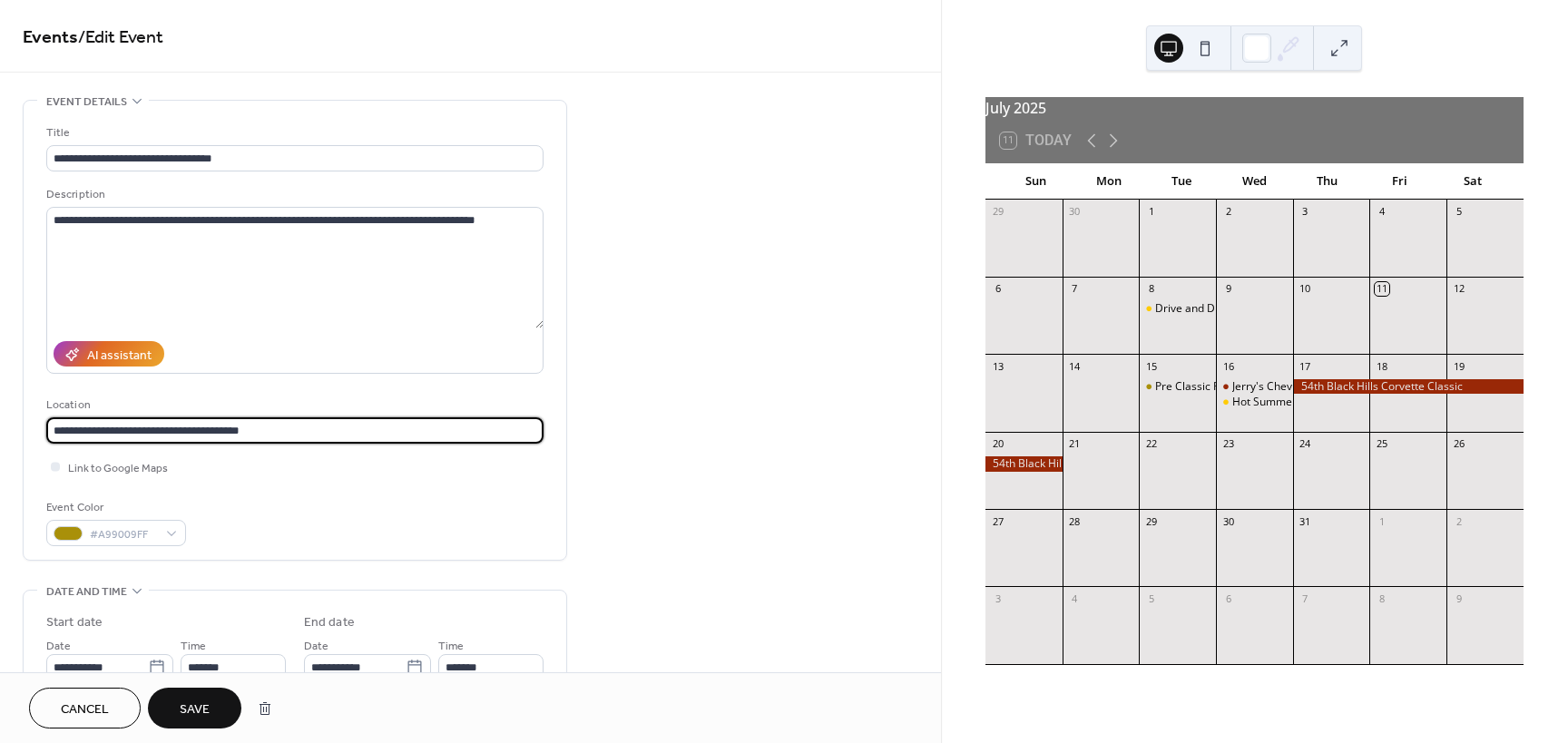 type on "**********" 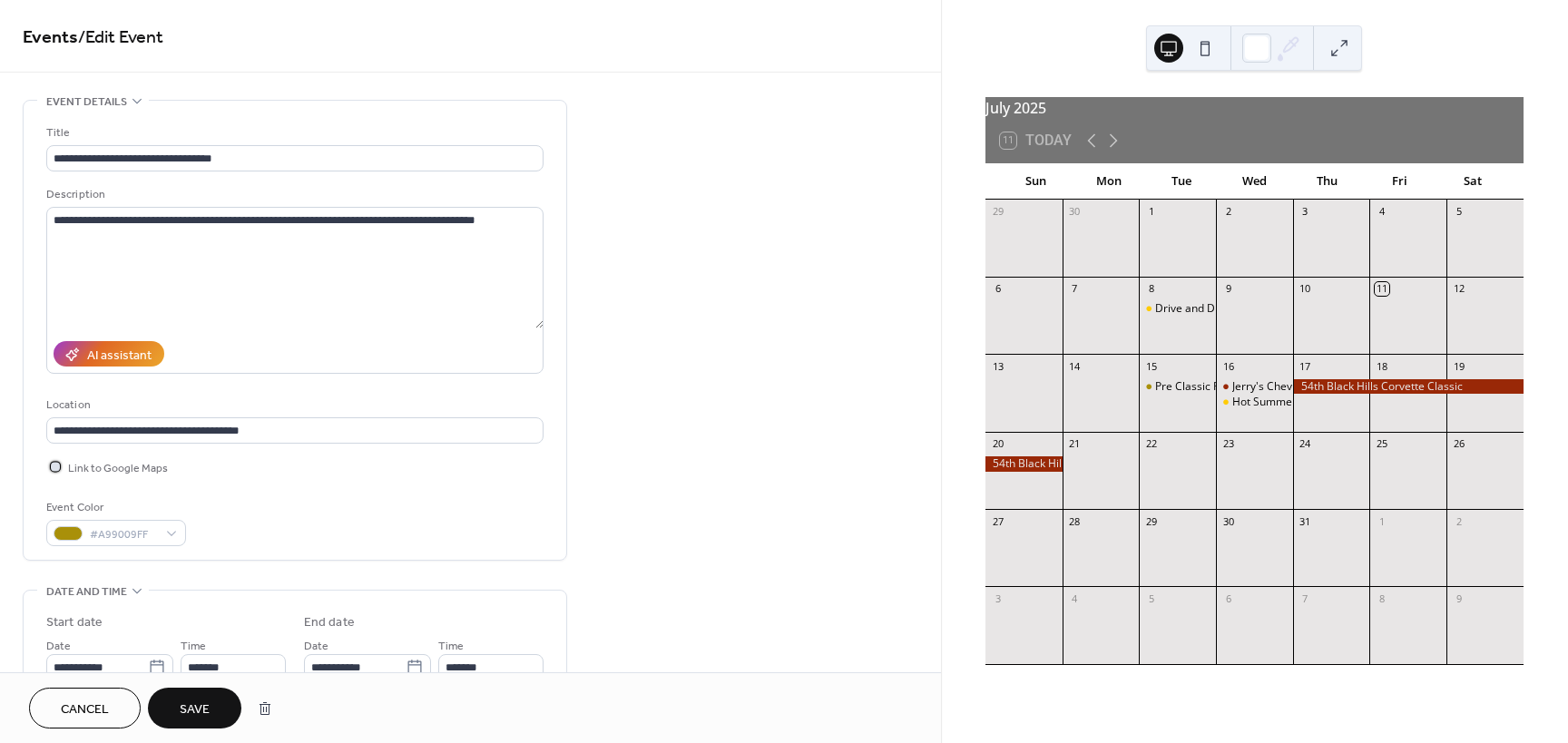 click on "Link to Google Maps" at bounding box center [118, 468] 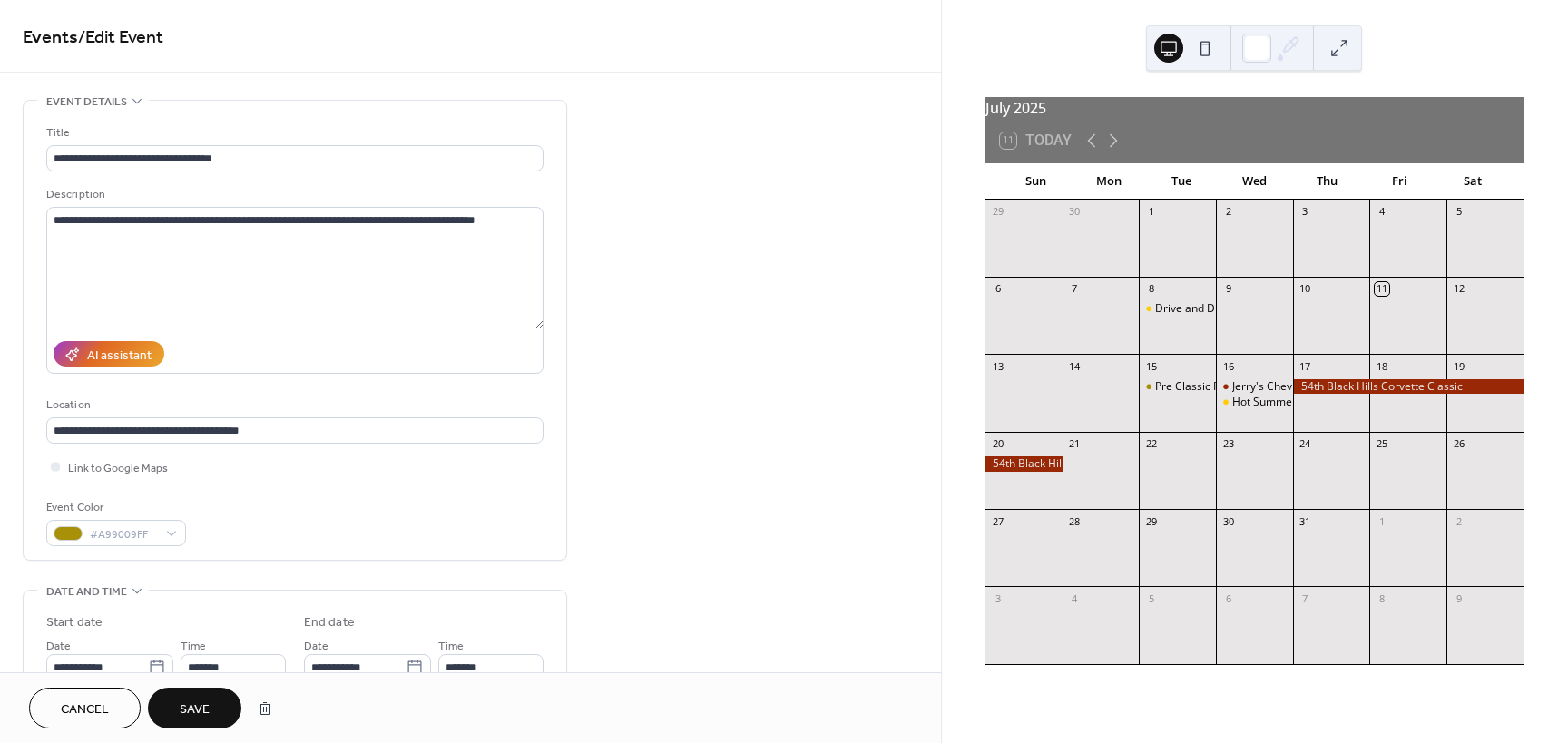 click on "Save" at bounding box center [194, 709] 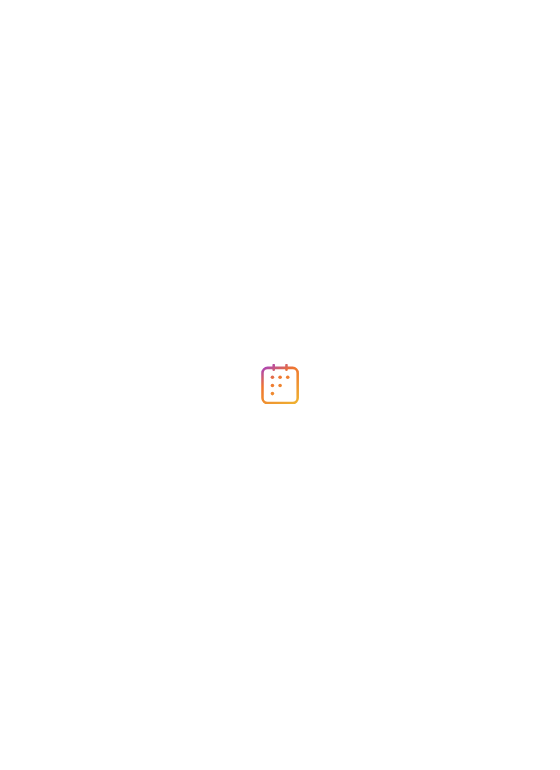 scroll, scrollTop: 0, scrollLeft: 0, axis: both 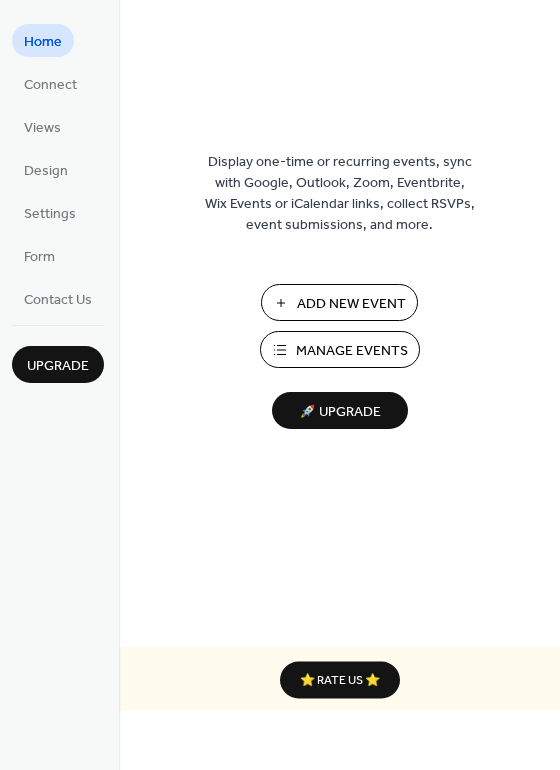click on "Manage Events" at bounding box center (352, 351) 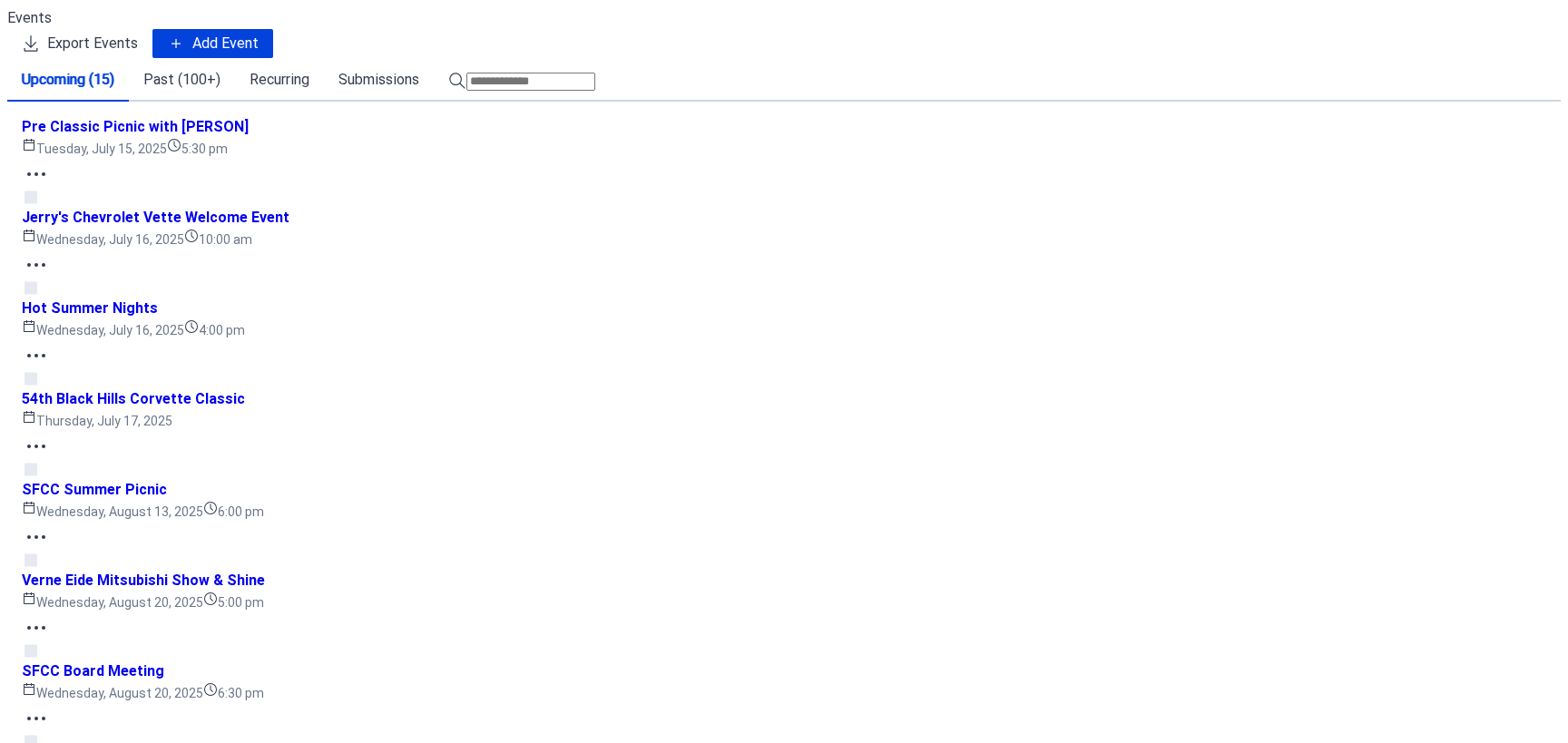 scroll, scrollTop: 0, scrollLeft: 0, axis: both 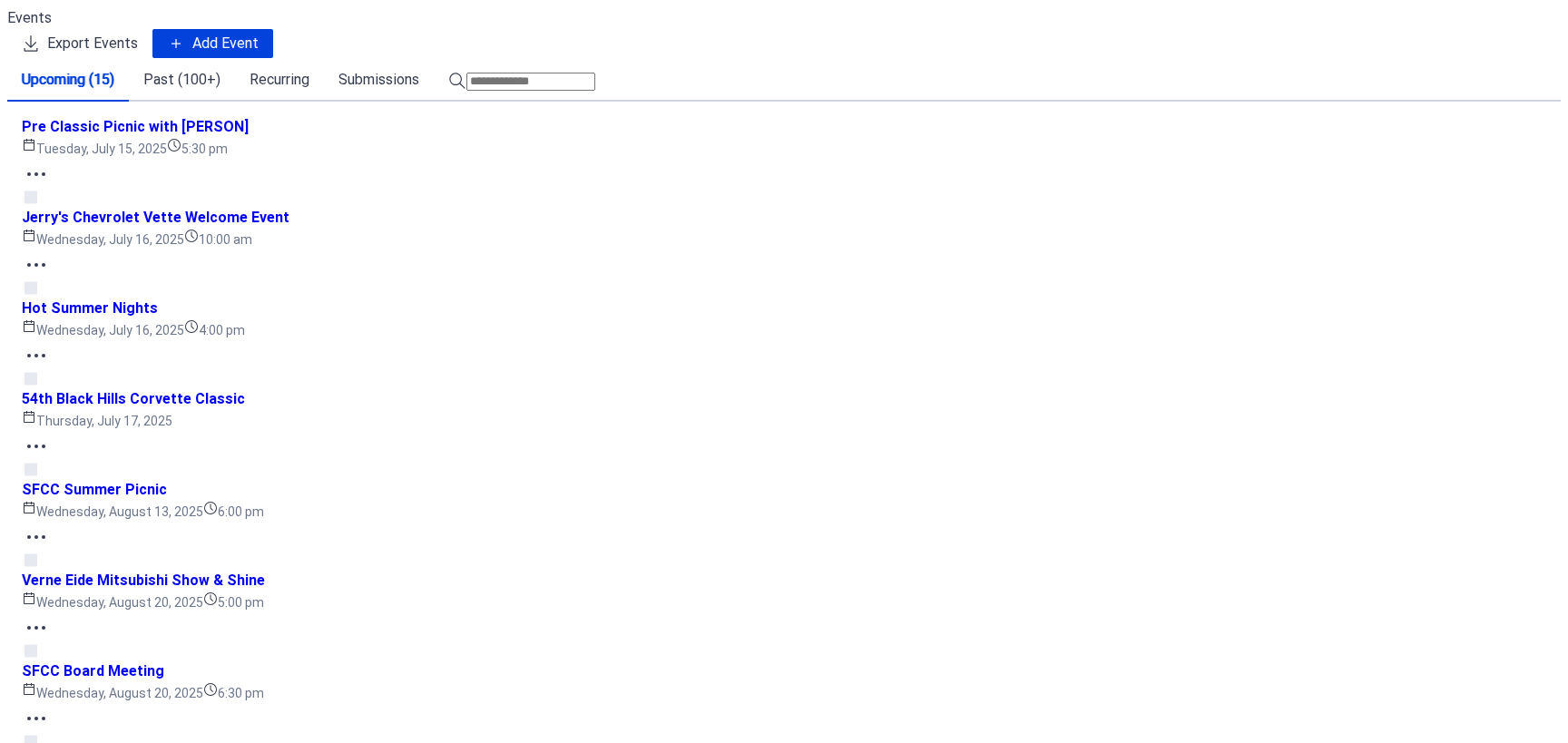 click on "Verne Eide Mitsubishi Show &  Shine" at bounding box center (143, 581) 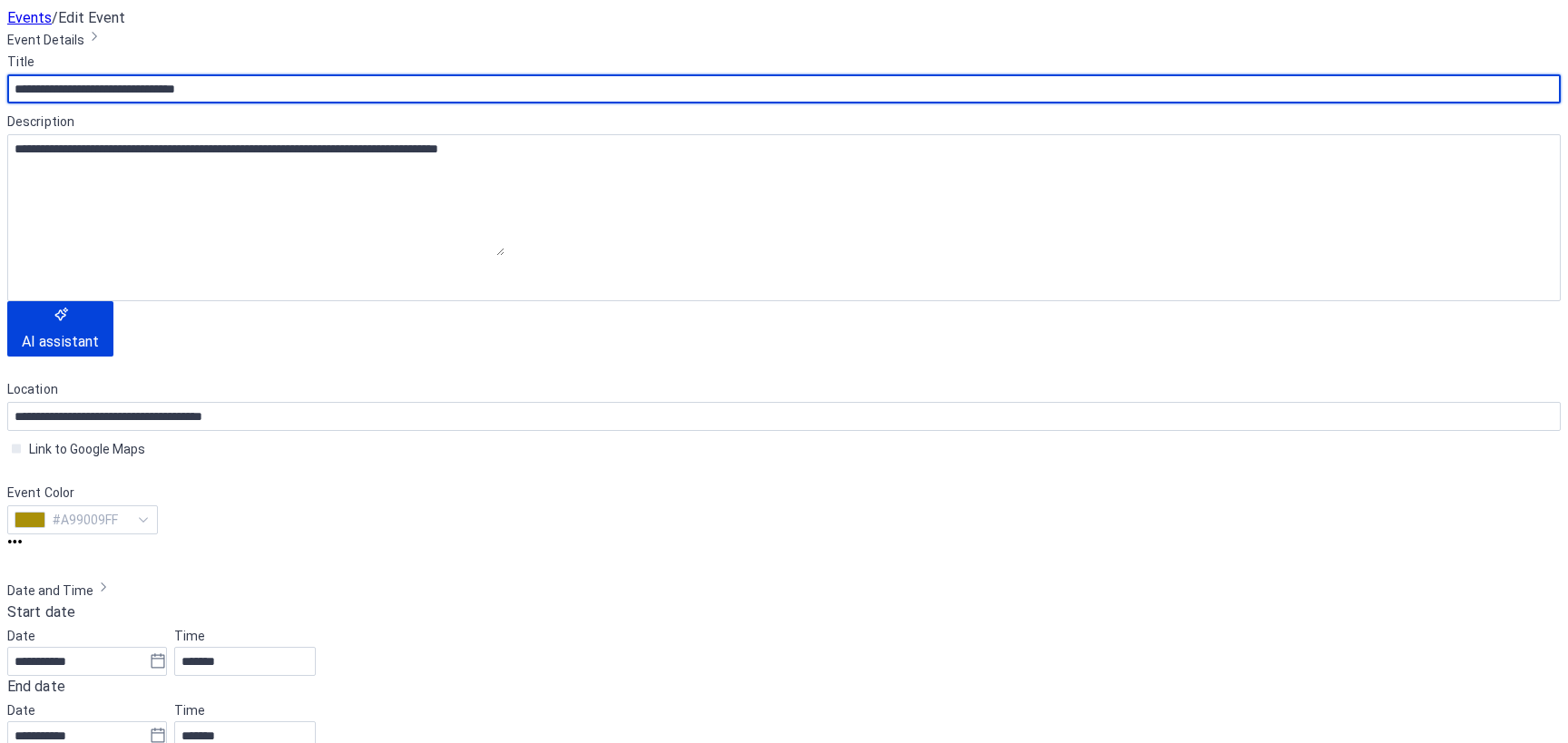 scroll, scrollTop: 544, scrollLeft: 0, axis: vertical 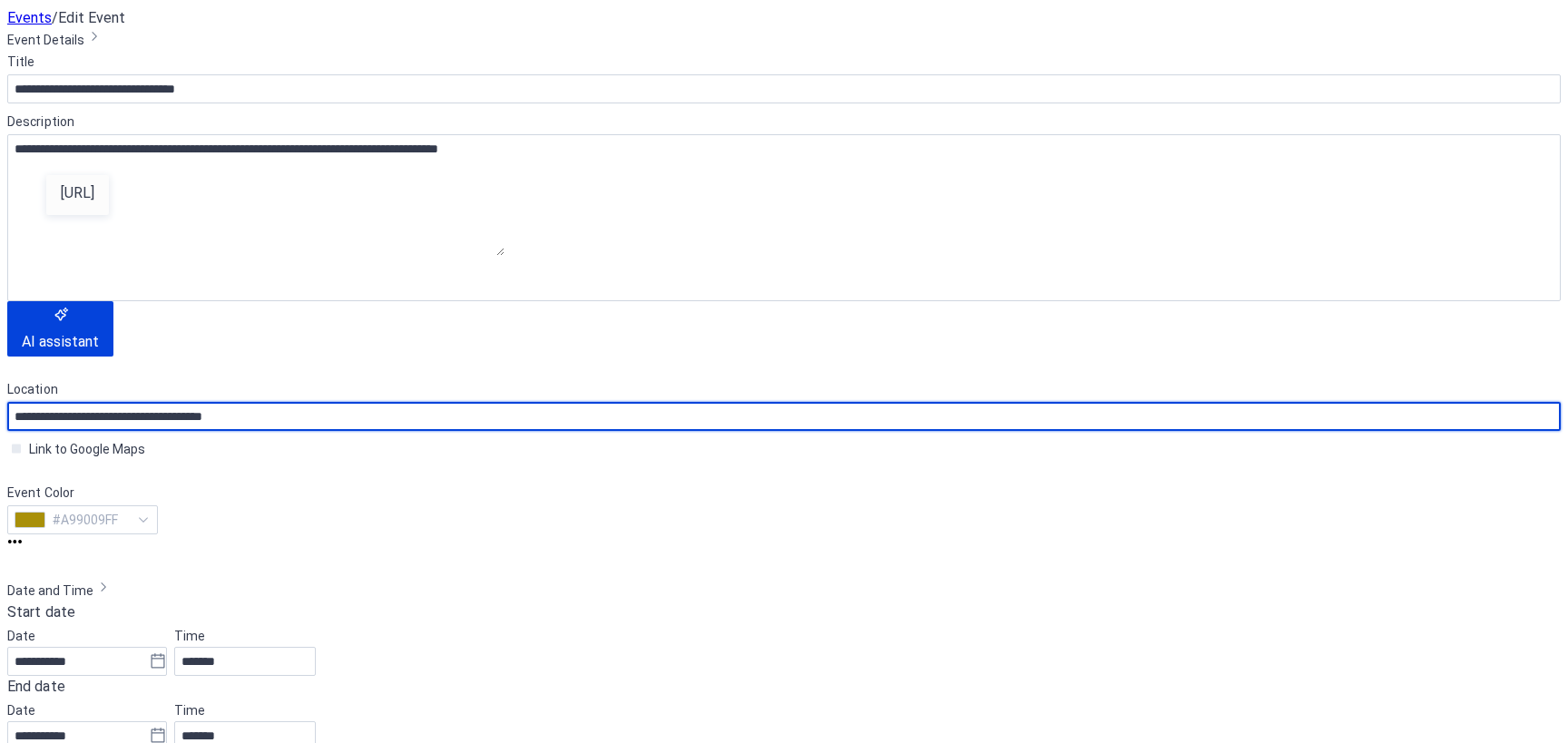 drag, startPoint x: 286, startPoint y: 155, endPoint x: -54, endPoint y: 125, distance: 341.32096 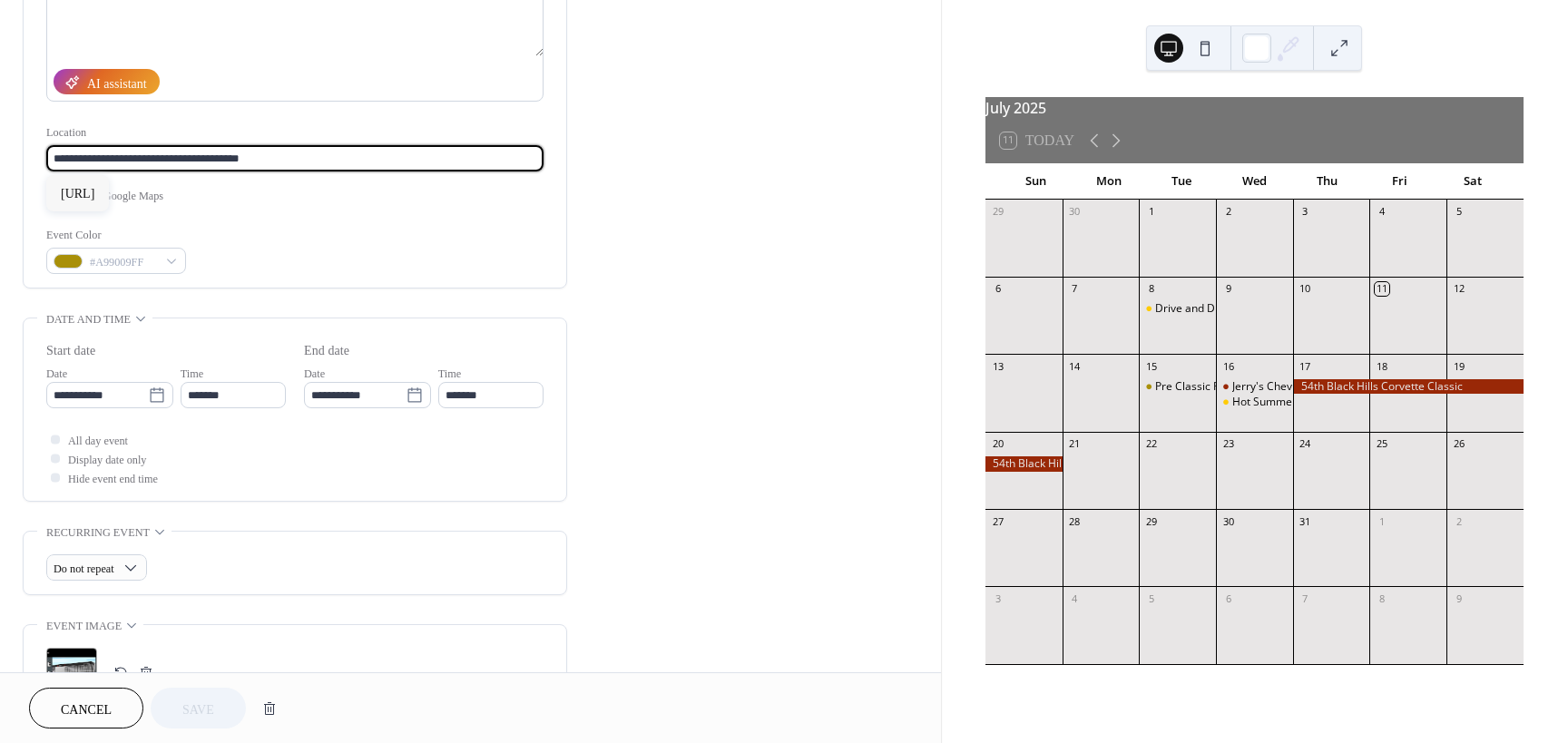 click on "**********" at bounding box center [784, 371] 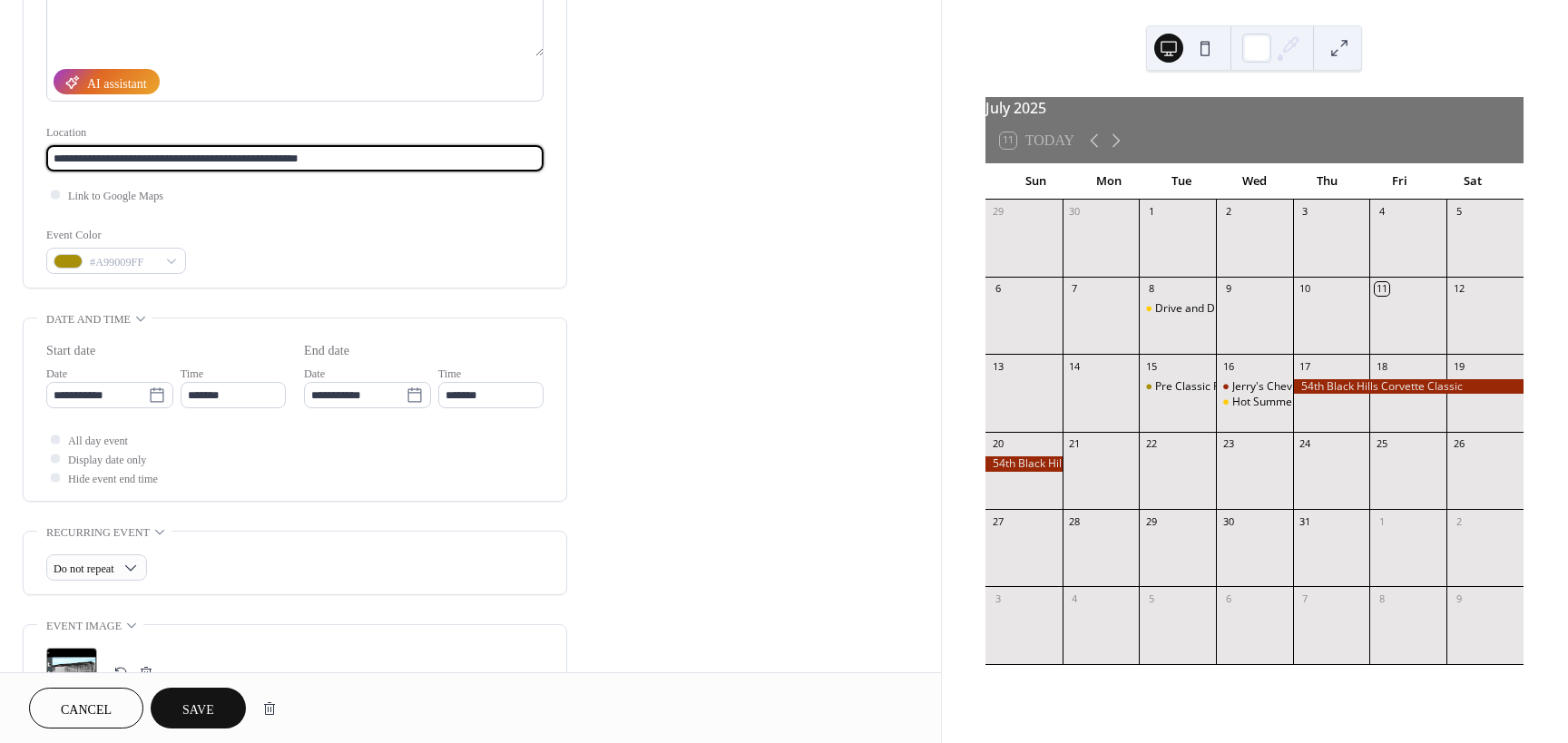type on "**********" 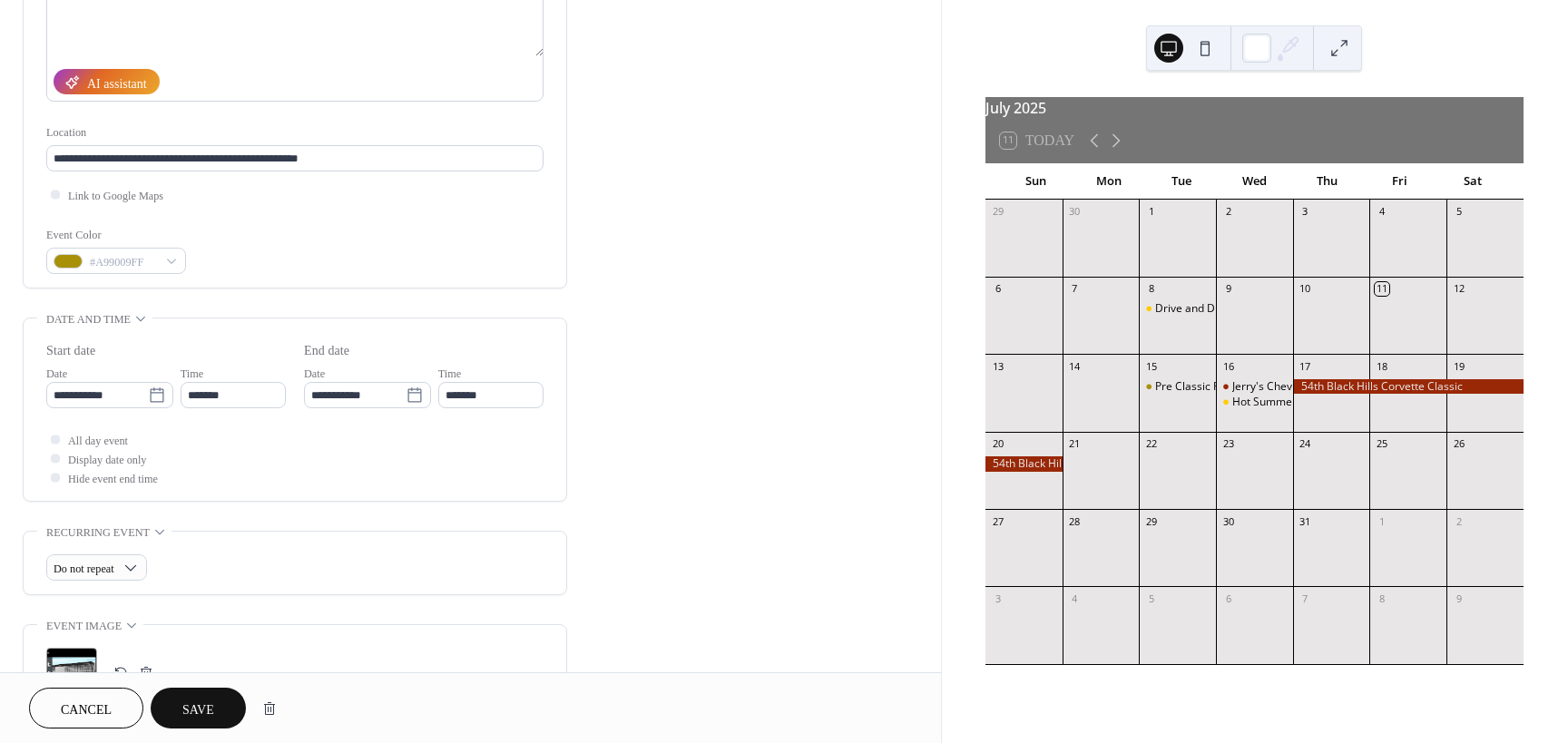 click on "Save" at bounding box center [198, 709] 